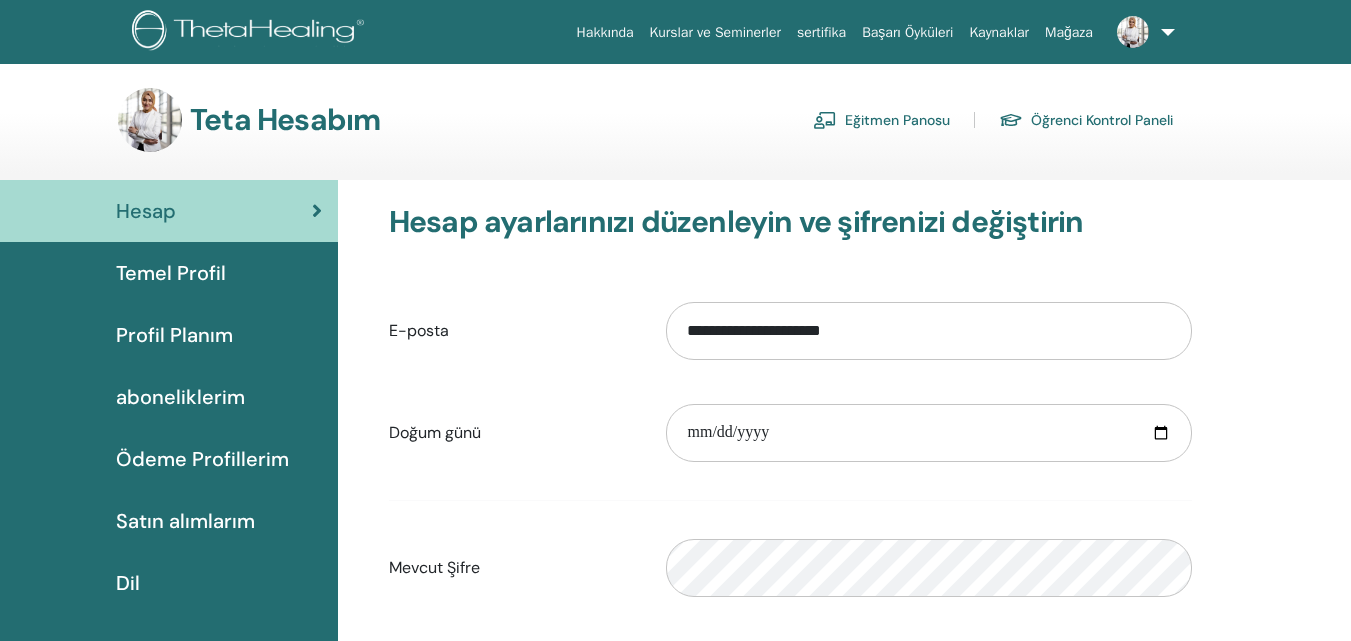 scroll, scrollTop: 0, scrollLeft: 0, axis: both 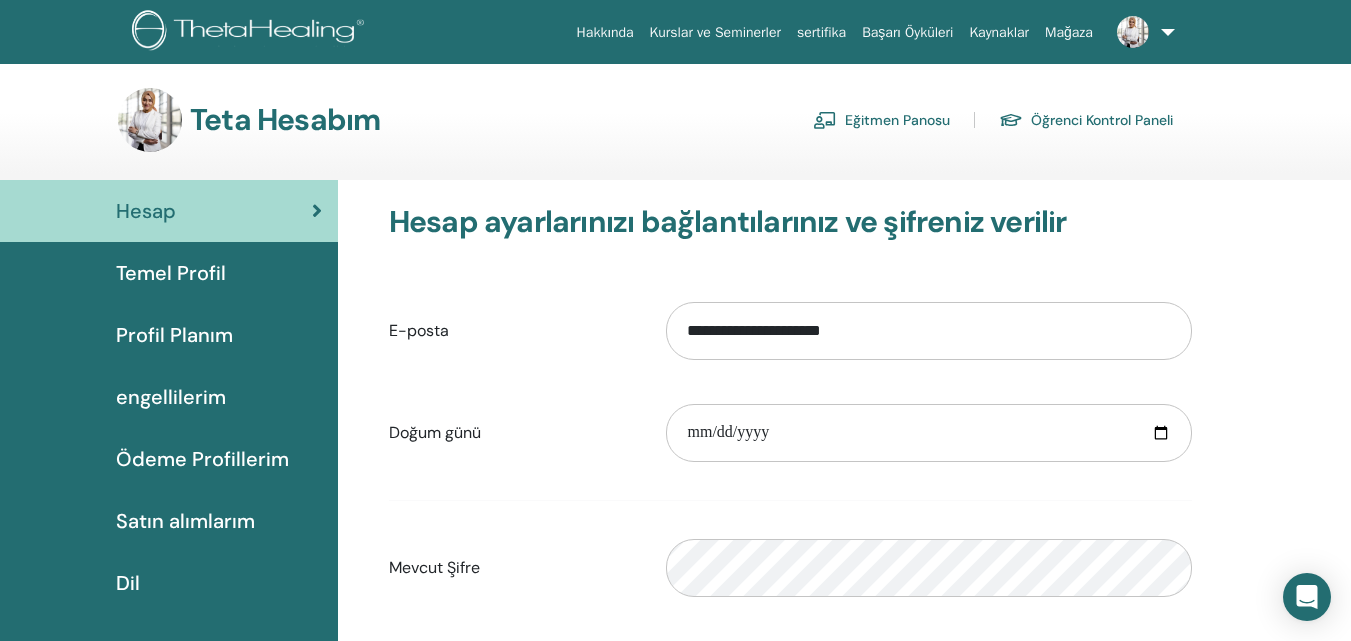 click on "Eğitmen Panosu" at bounding box center (897, 121) 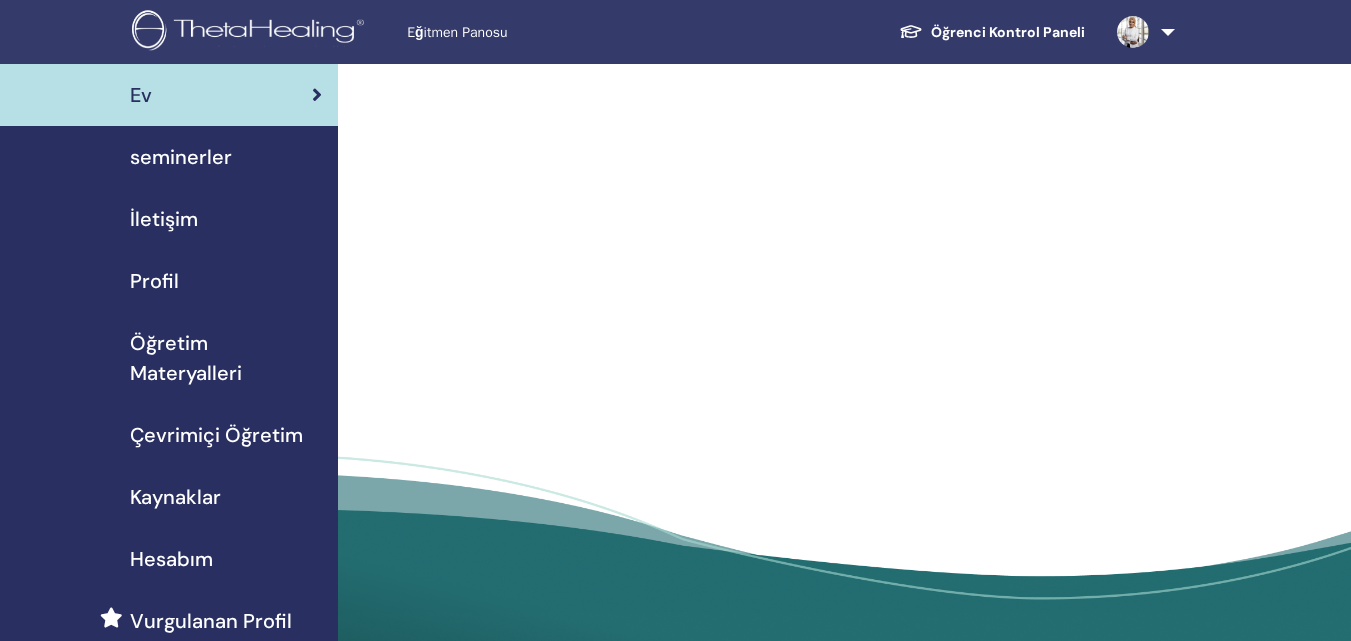 scroll, scrollTop: 0, scrollLeft: 0, axis: both 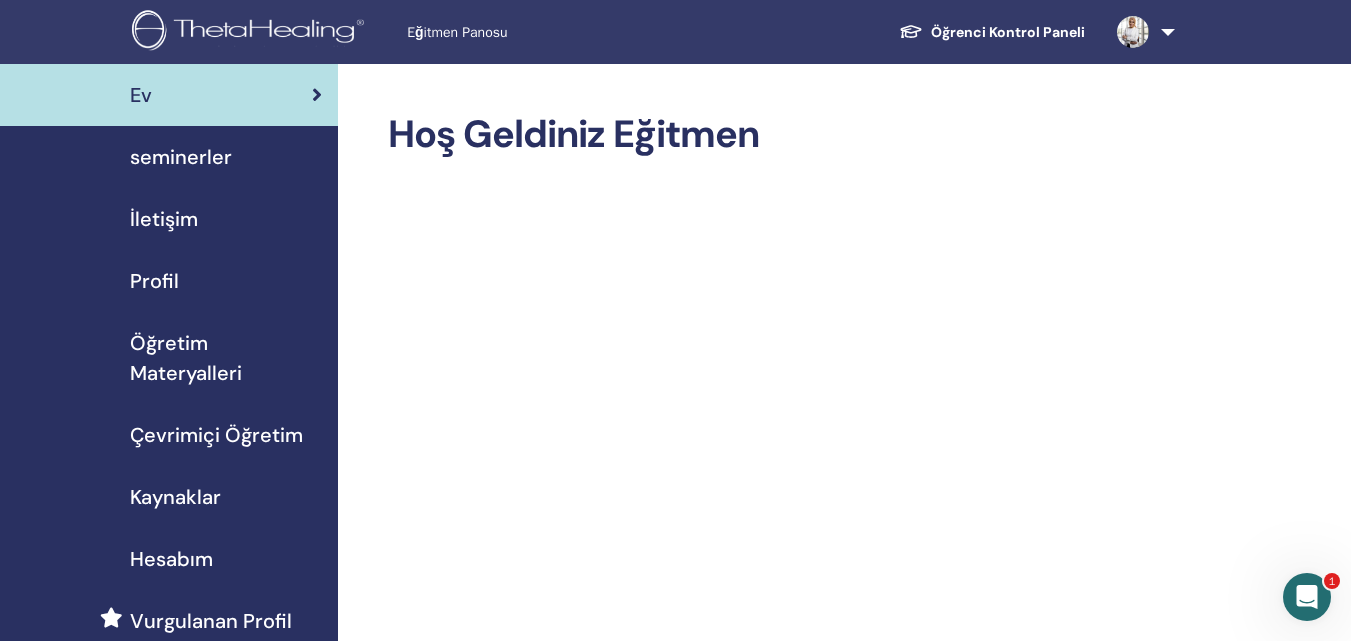 click on "seminerler" at bounding box center (181, 157) 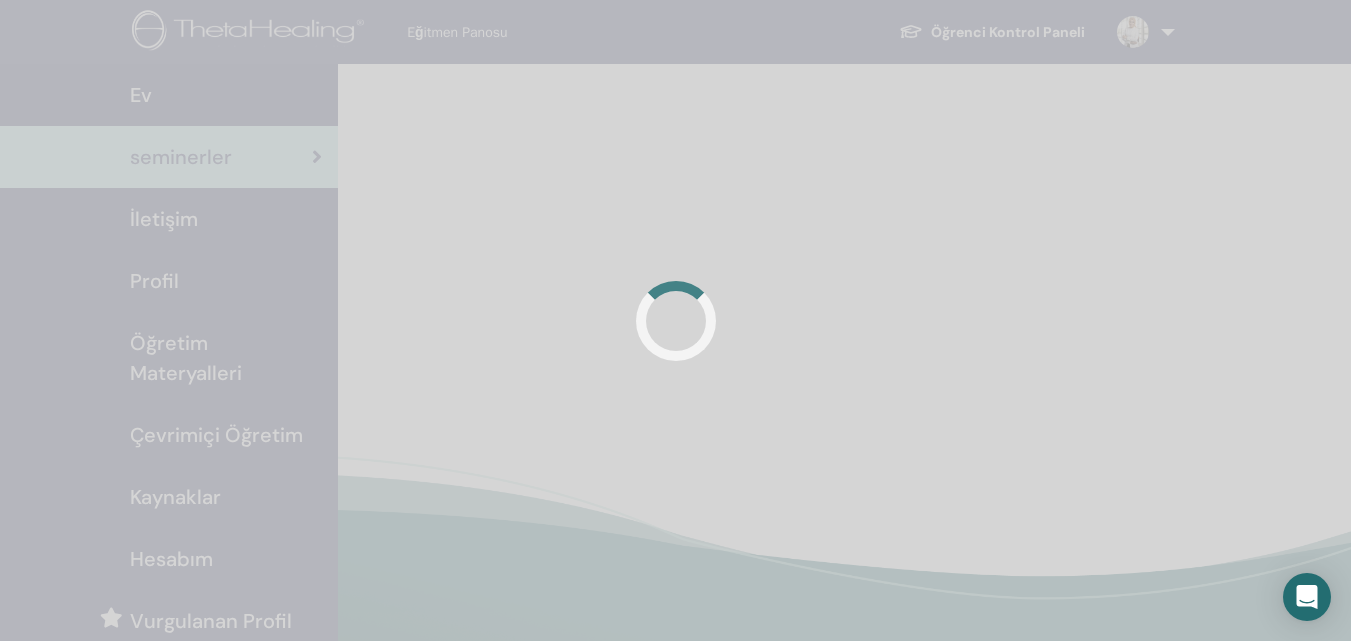 scroll, scrollTop: 0, scrollLeft: 0, axis: both 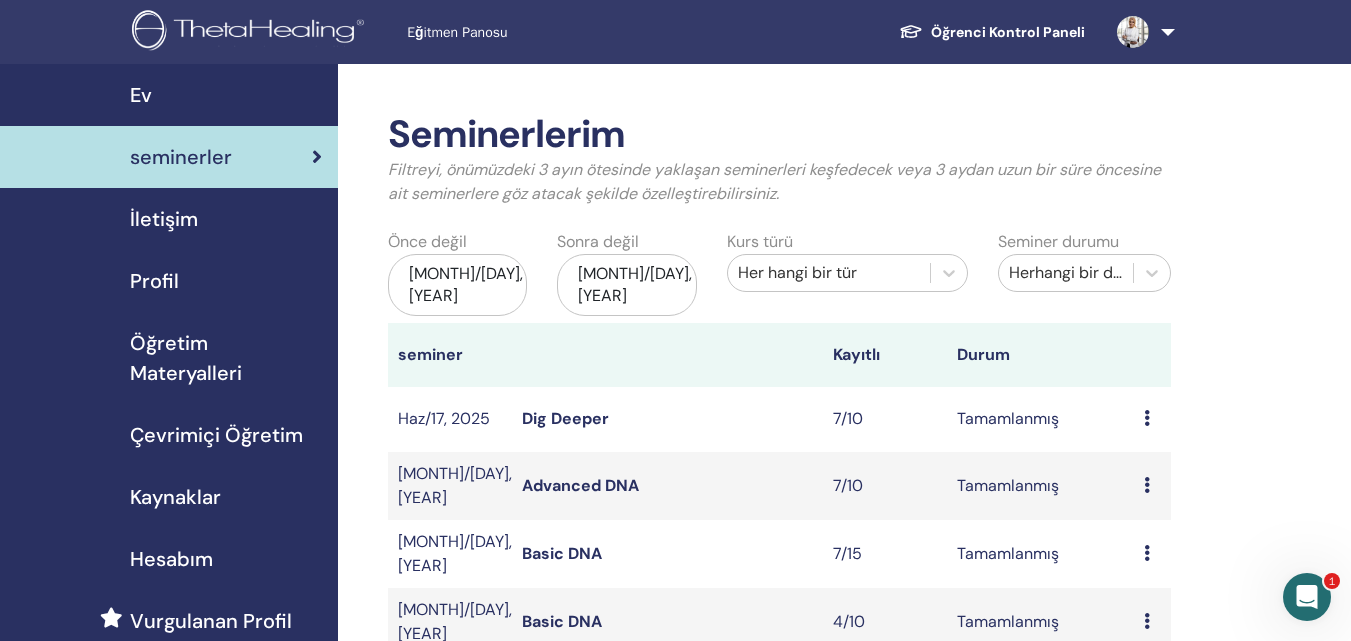 click on "seminerler" at bounding box center (181, 157) 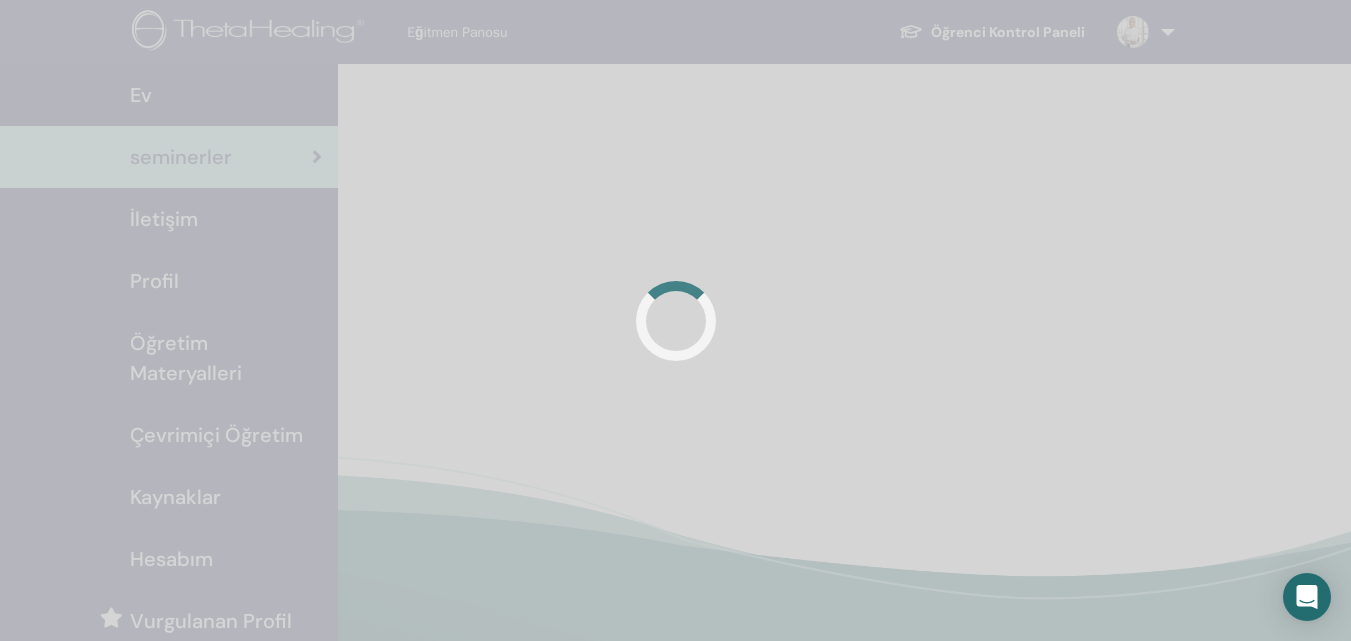 scroll, scrollTop: 0, scrollLeft: 0, axis: both 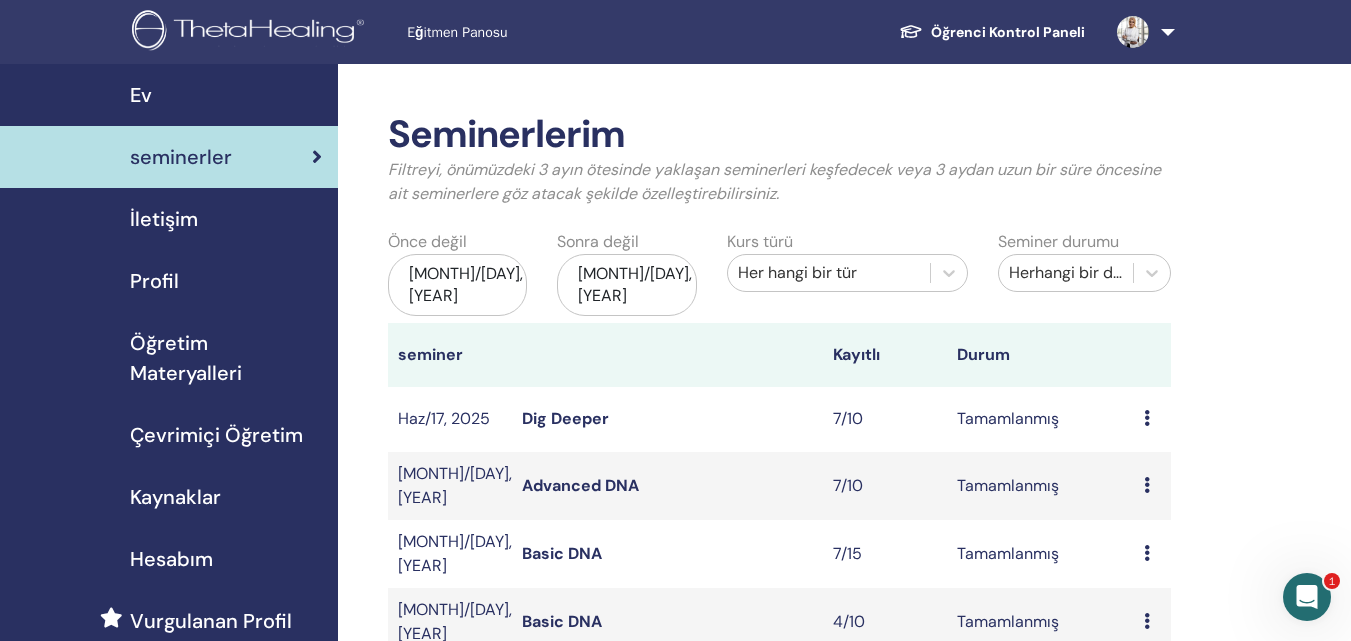 click on "Eğitmen Panosu" at bounding box center (557, 32) 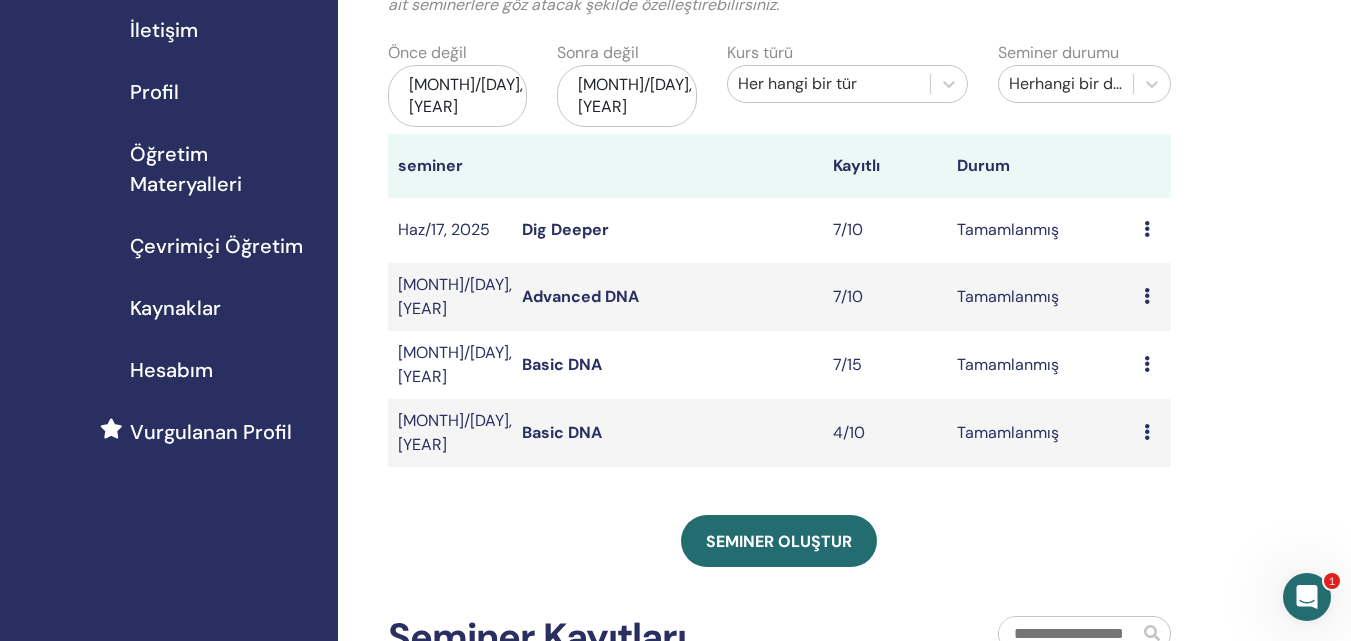 scroll, scrollTop: 200, scrollLeft: 0, axis: vertical 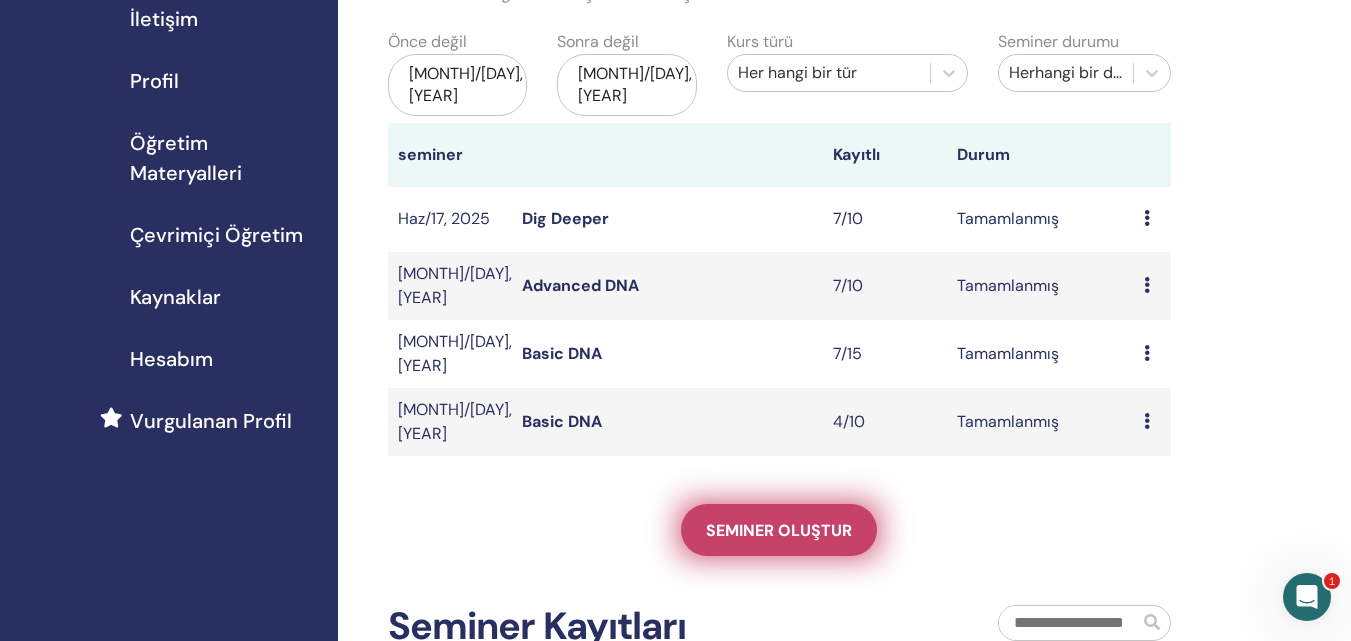 click on "Seminer oluştur" at bounding box center [779, 530] 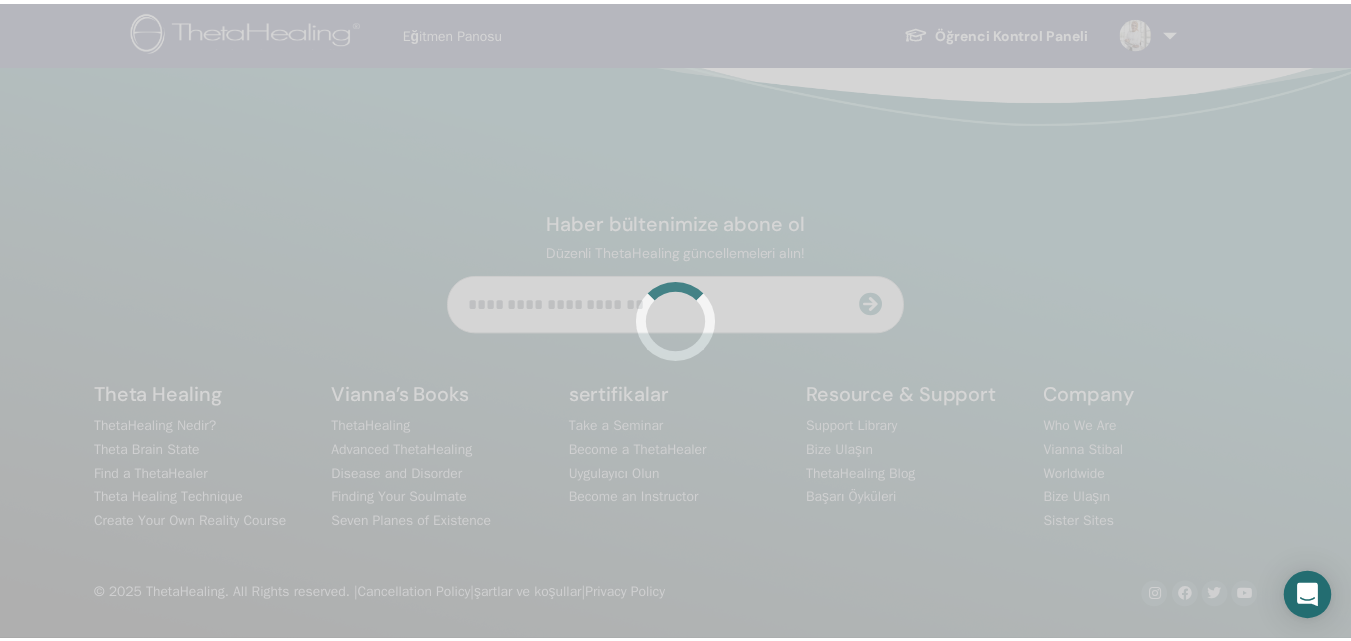 scroll, scrollTop: 0, scrollLeft: 0, axis: both 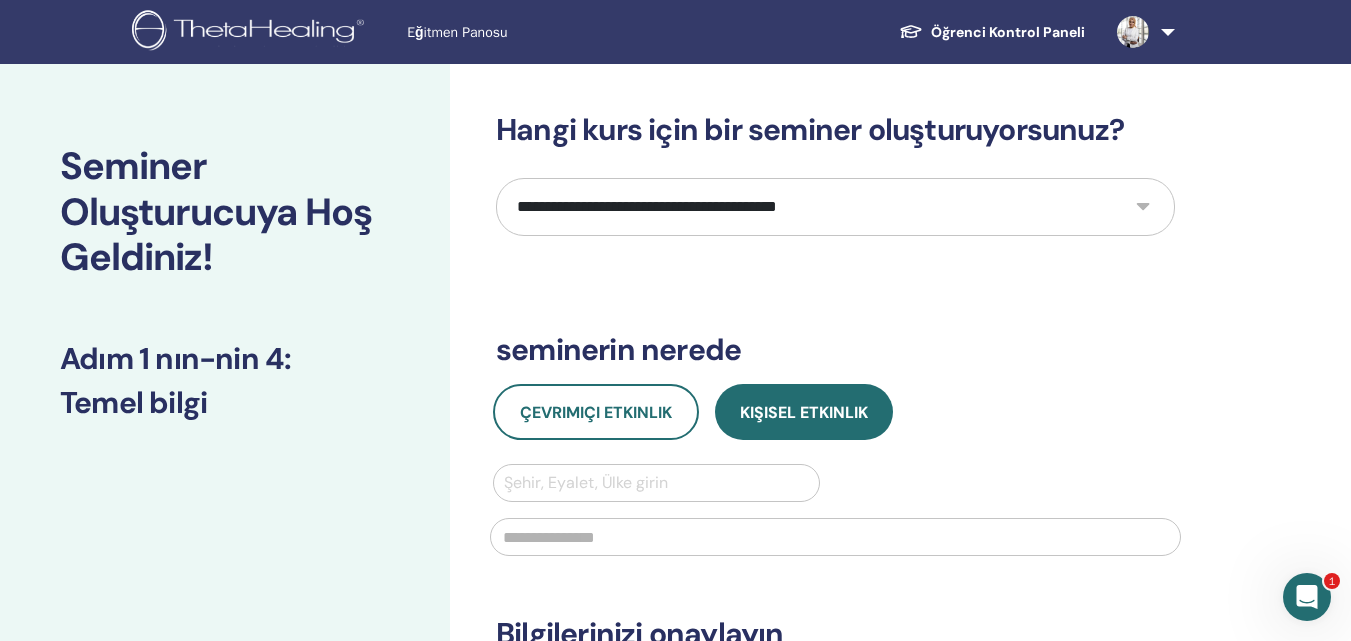click on "**********" at bounding box center (835, 207) 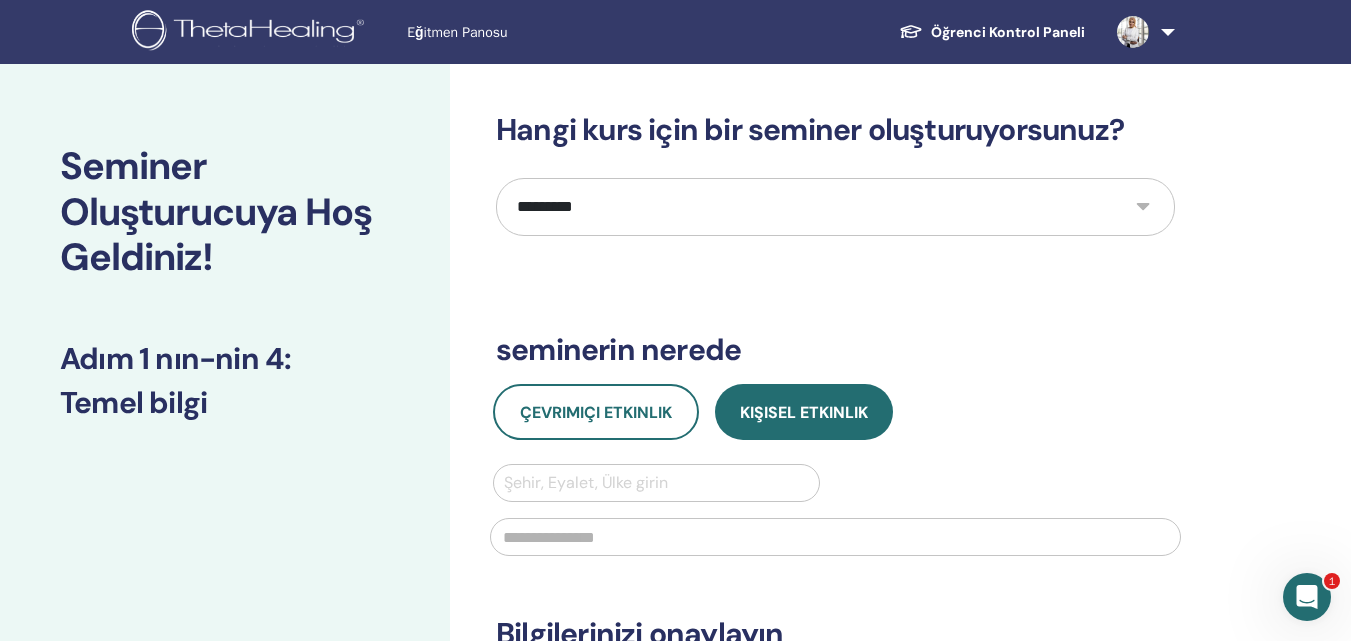 click on "**********" at bounding box center (835, 207) 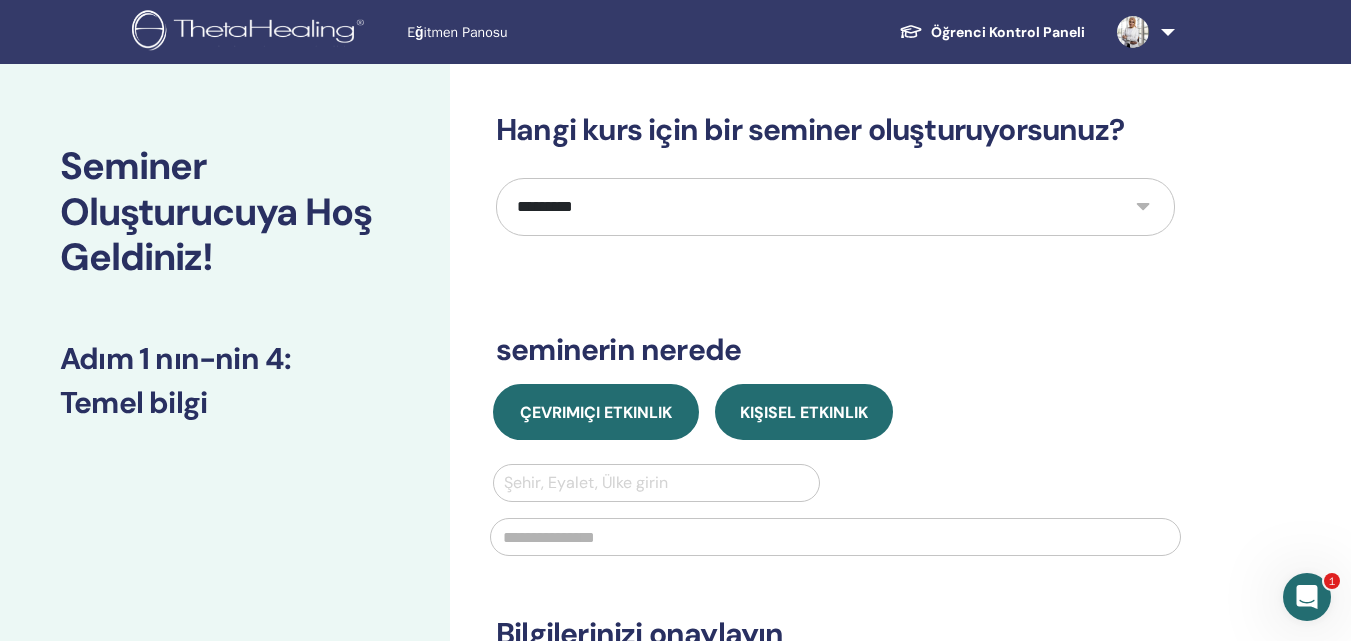 click on "Çevrimiçi Etkinlik" at bounding box center [596, 412] 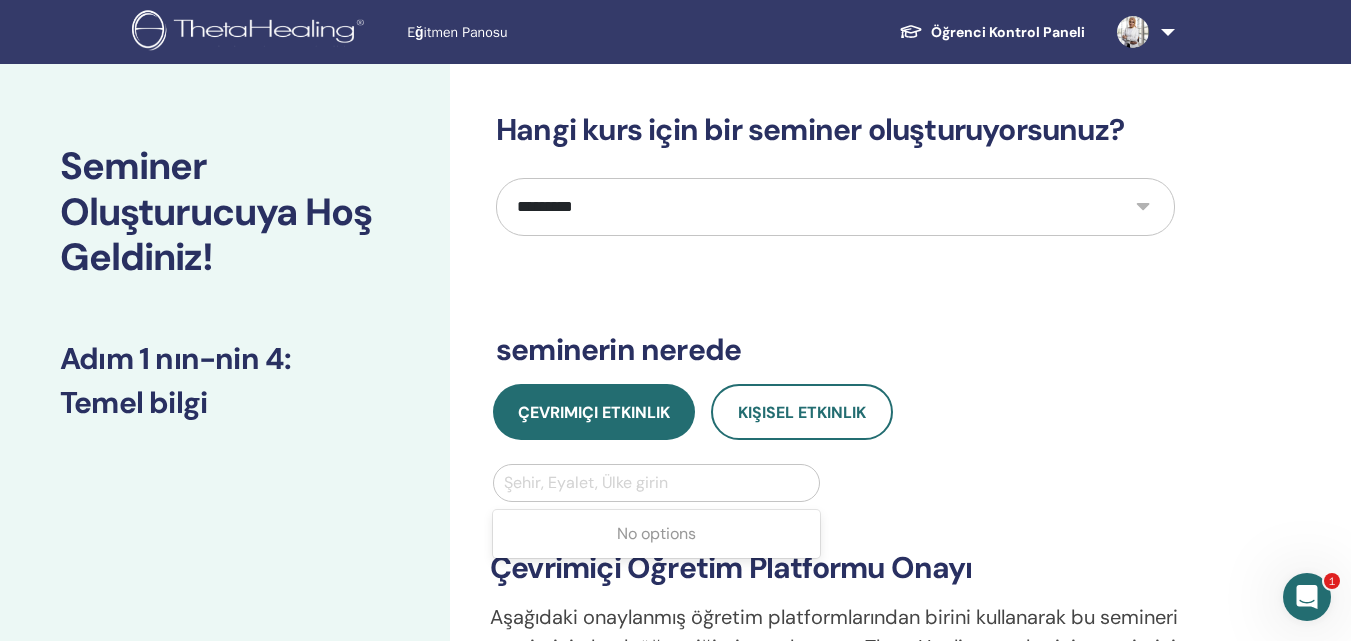 click at bounding box center (656, 483) 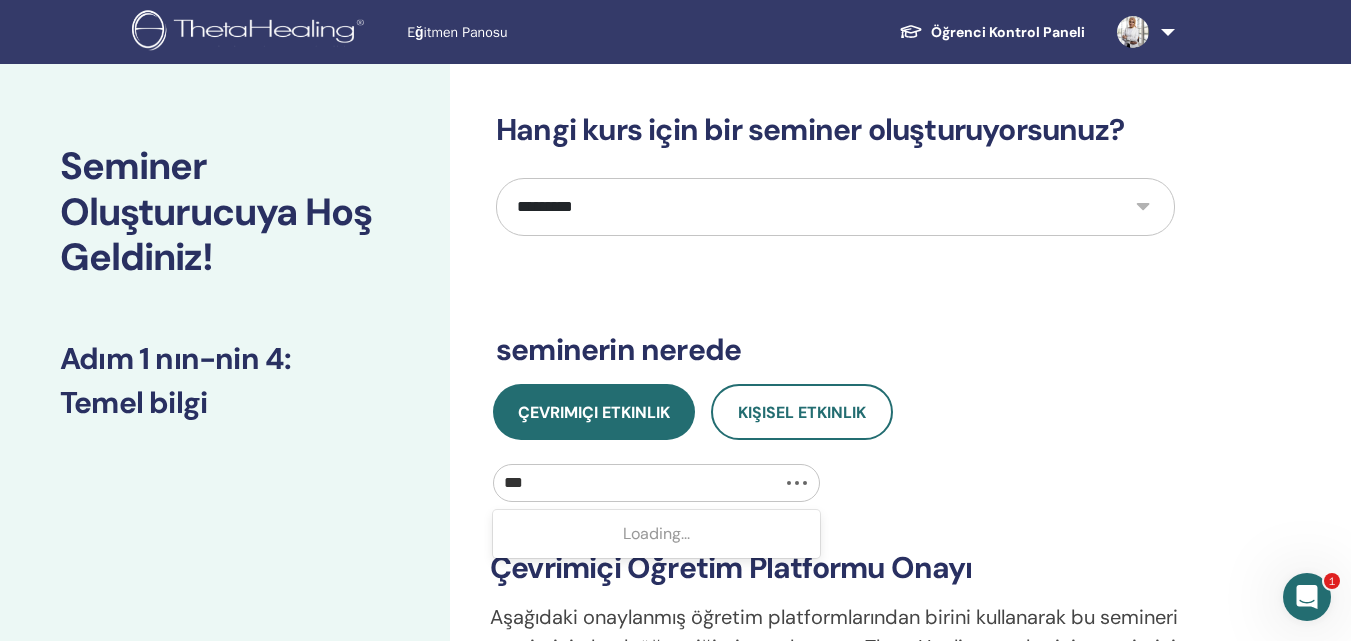 type on "****" 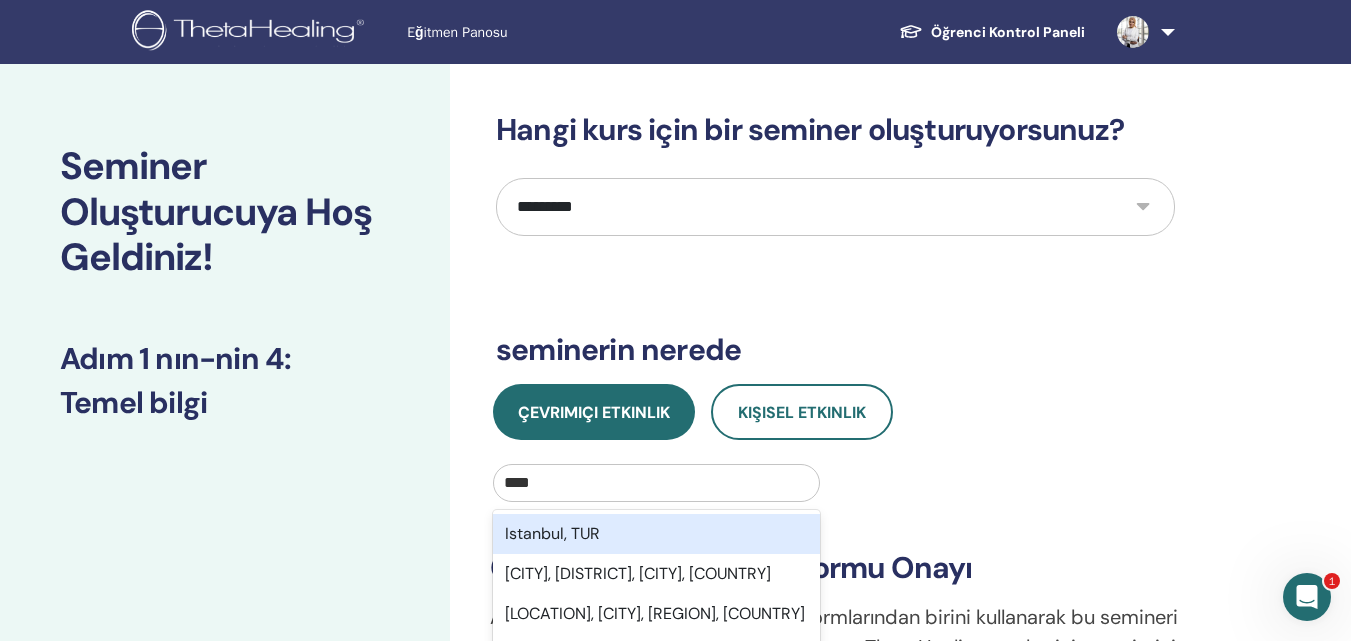 click on "Istanbul, TUR" at bounding box center (656, 534) 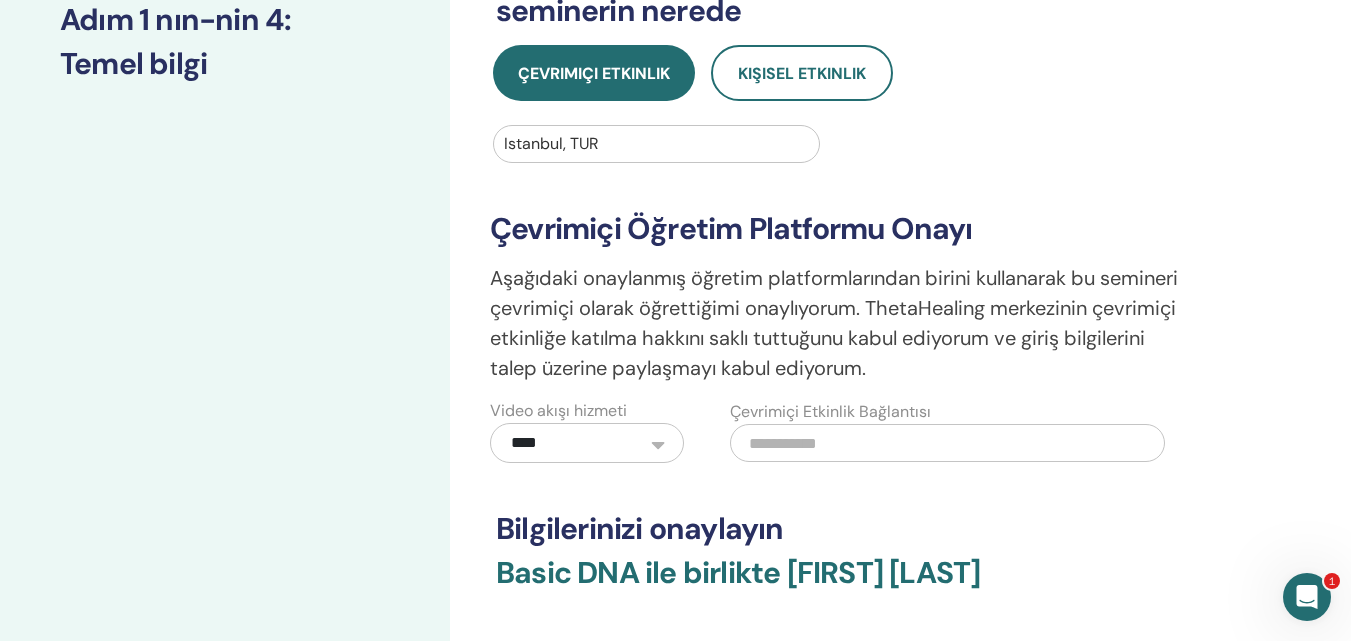 scroll, scrollTop: 400, scrollLeft: 0, axis: vertical 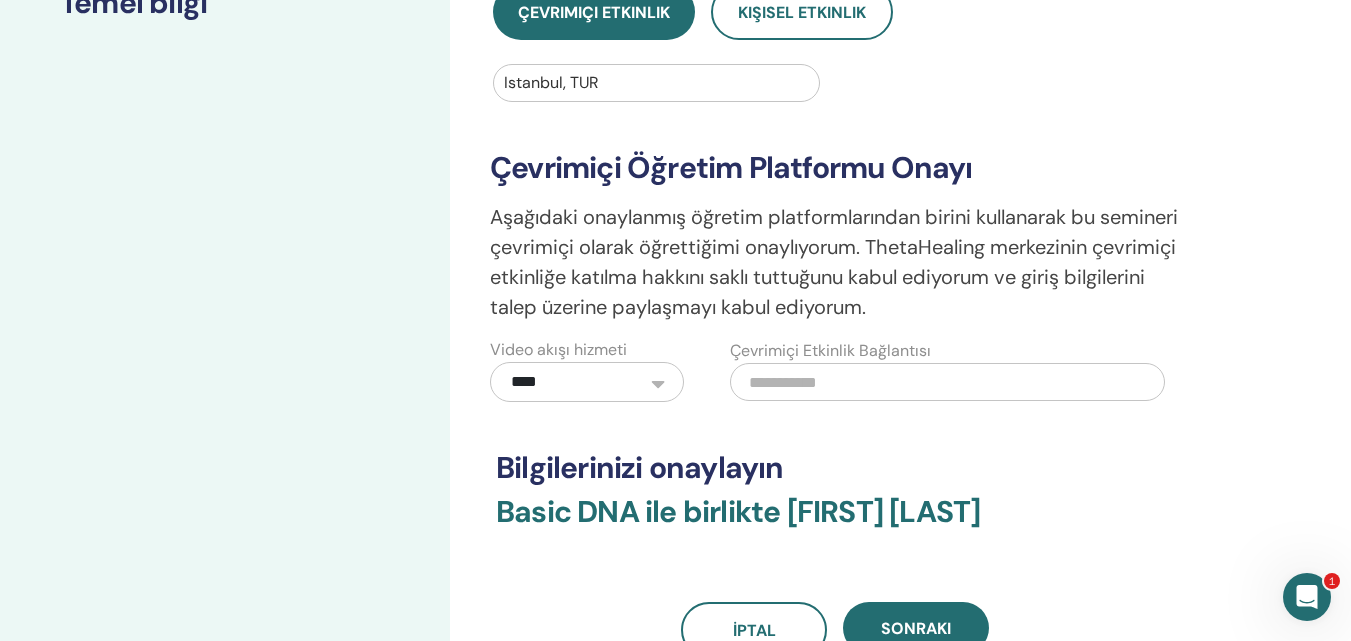 drag, startPoint x: 1021, startPoint y: 430, endPoint x: 913, endPoint y: 385, distance: 117 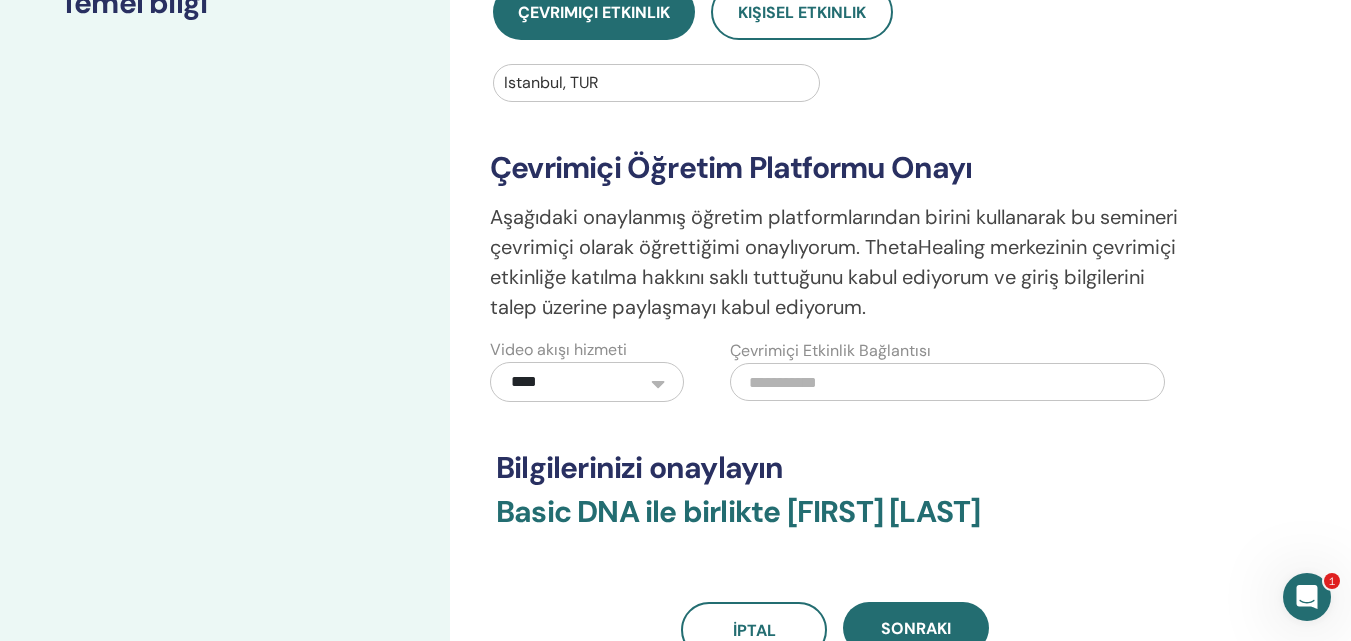paste on "**********" 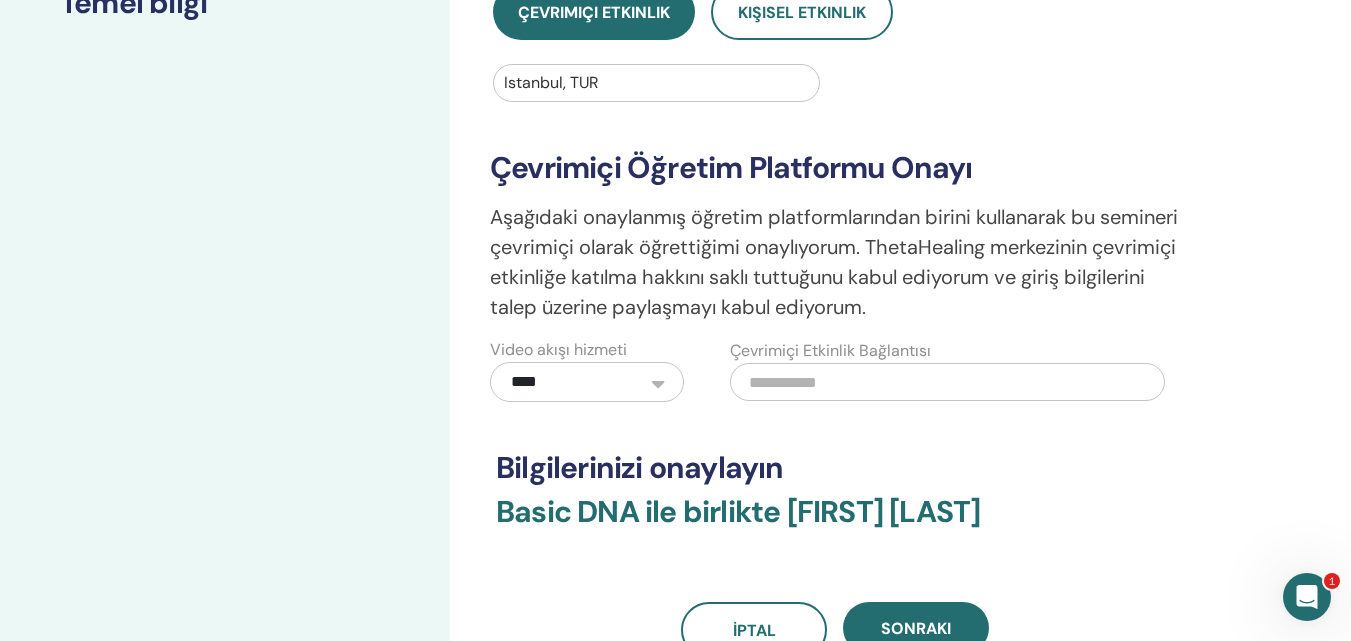 type on "**********" 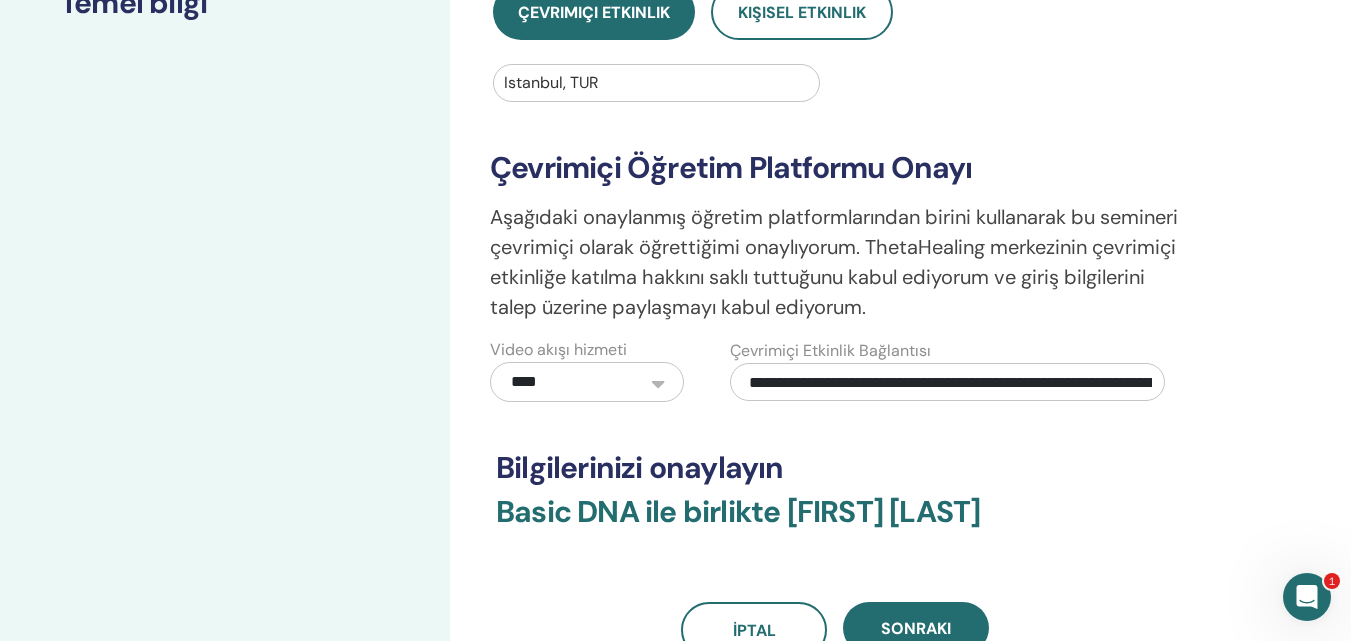 scroll, scrollTop: 0, scrollLeft: 221, axis: horizontal 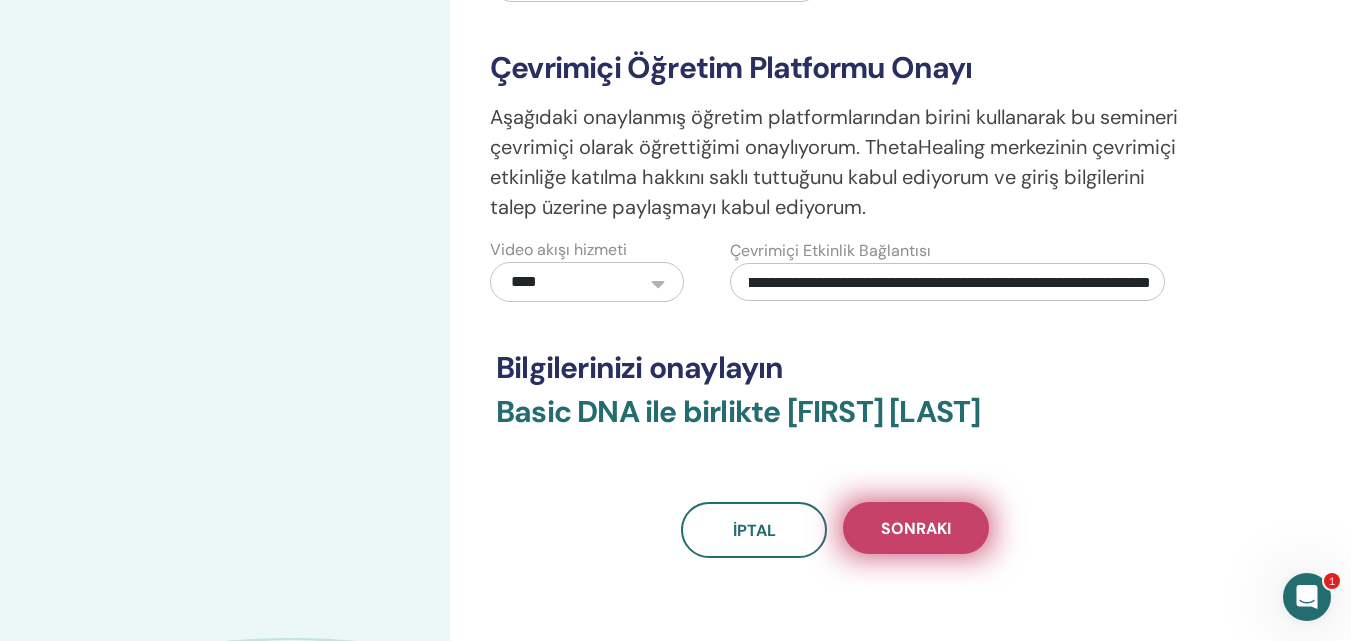 click on "Sonraki" at bounding box center (916, 528) 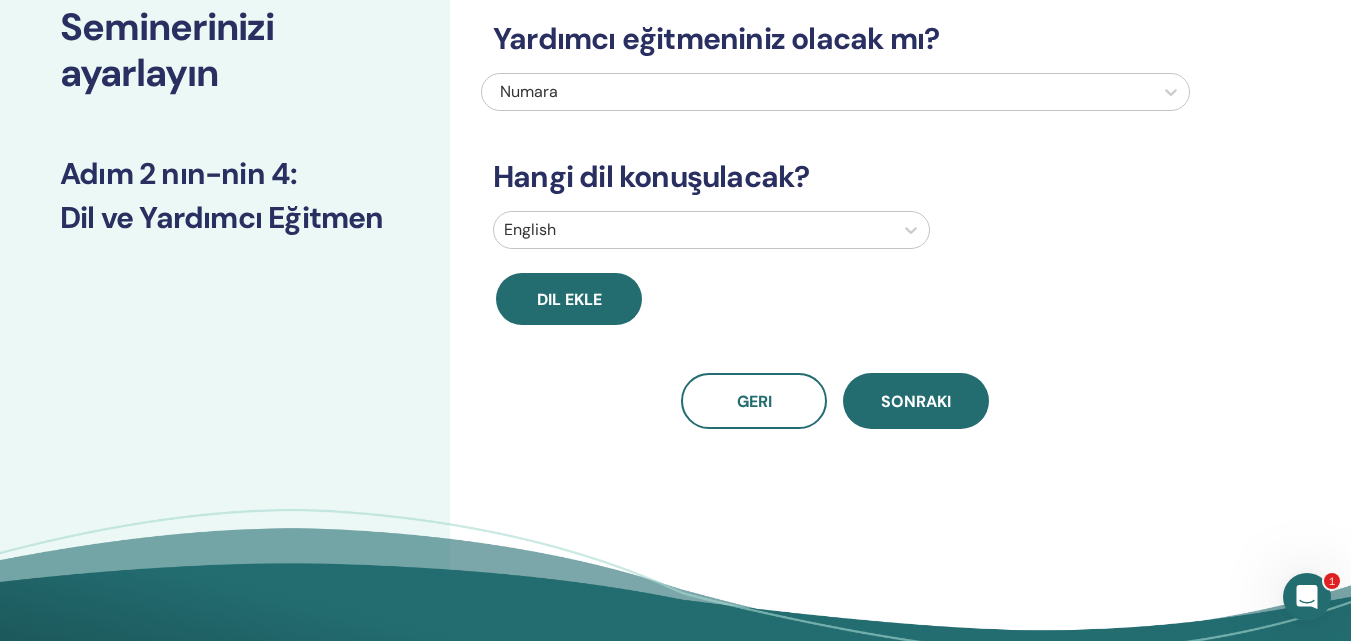 scroll, scrollTop: 0, scrollLeft: 0, axis: both 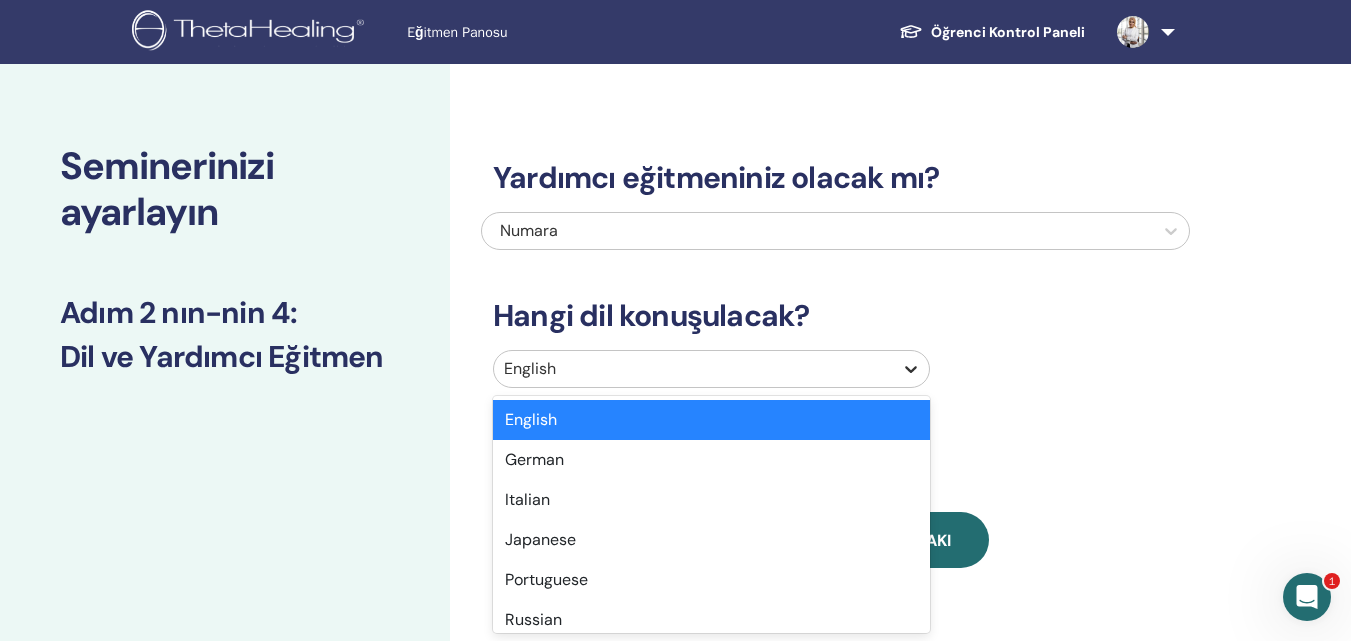 click 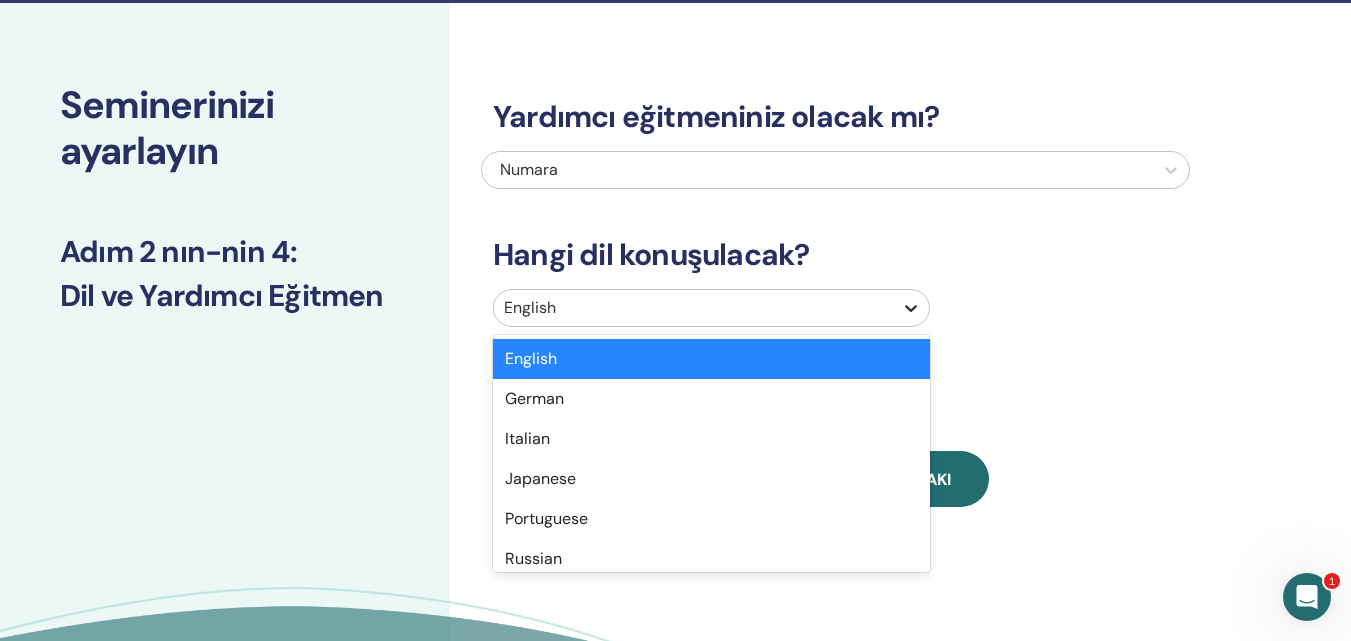 scroll, scrollTop: 63, scrollLeft: 0, axis: vertical 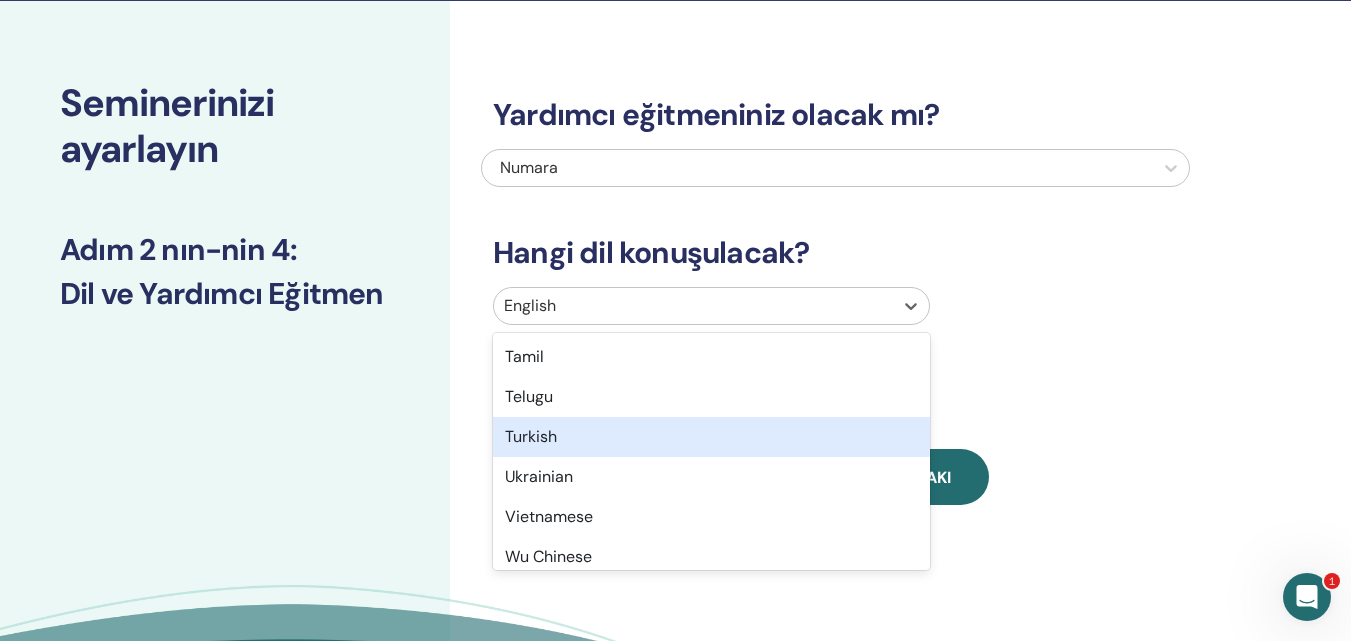 click on "Turkish" at bounding box center [711, 437] 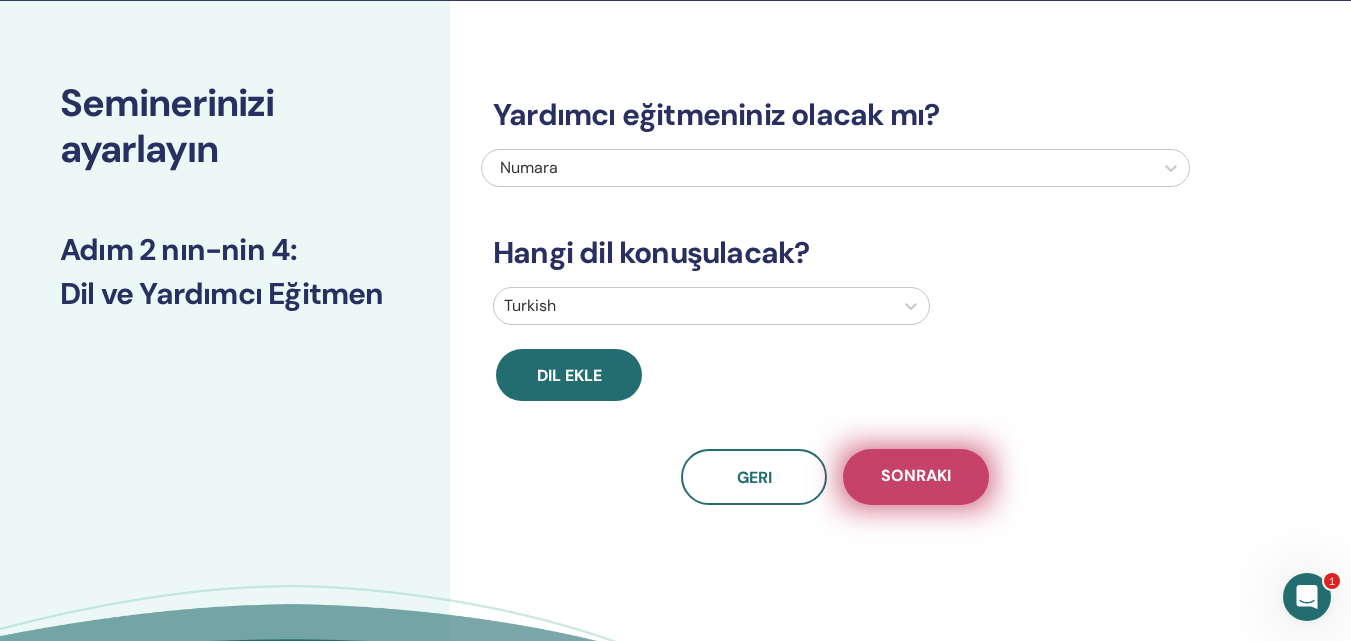 click on "Sonraki" at bounding box center [916, 477] 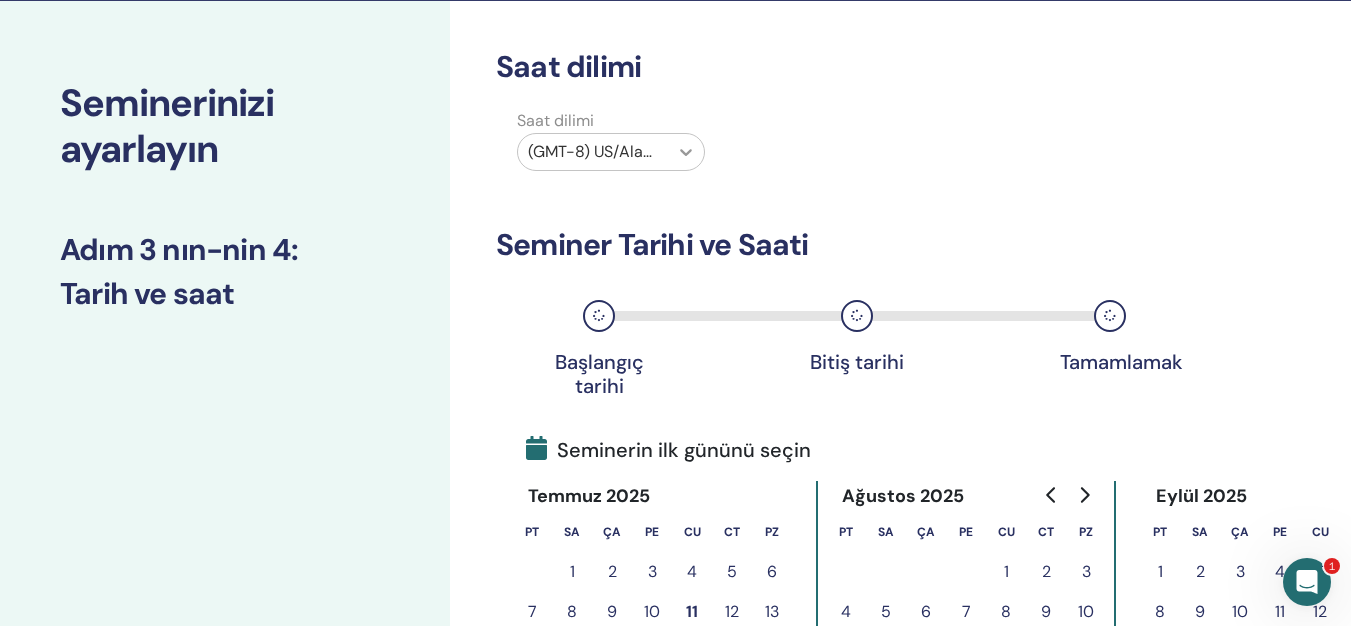 click 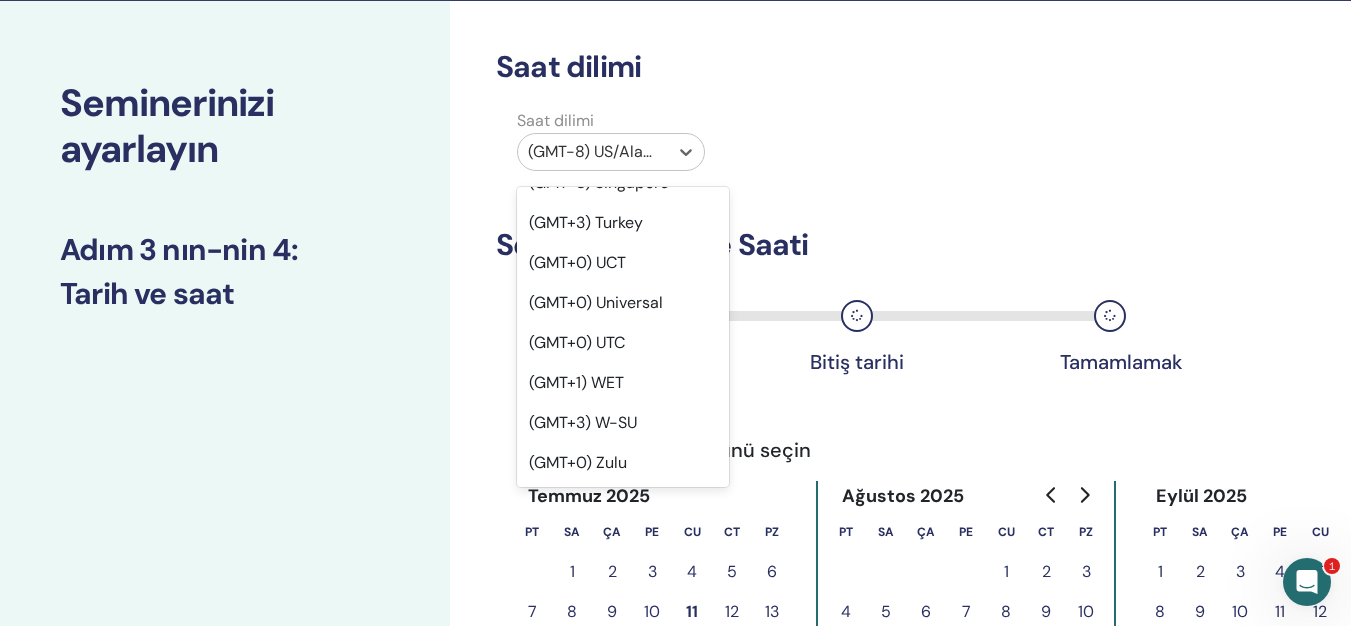 scroll, scrollTop: 32787, scrollLeft: 0, axis: vertical 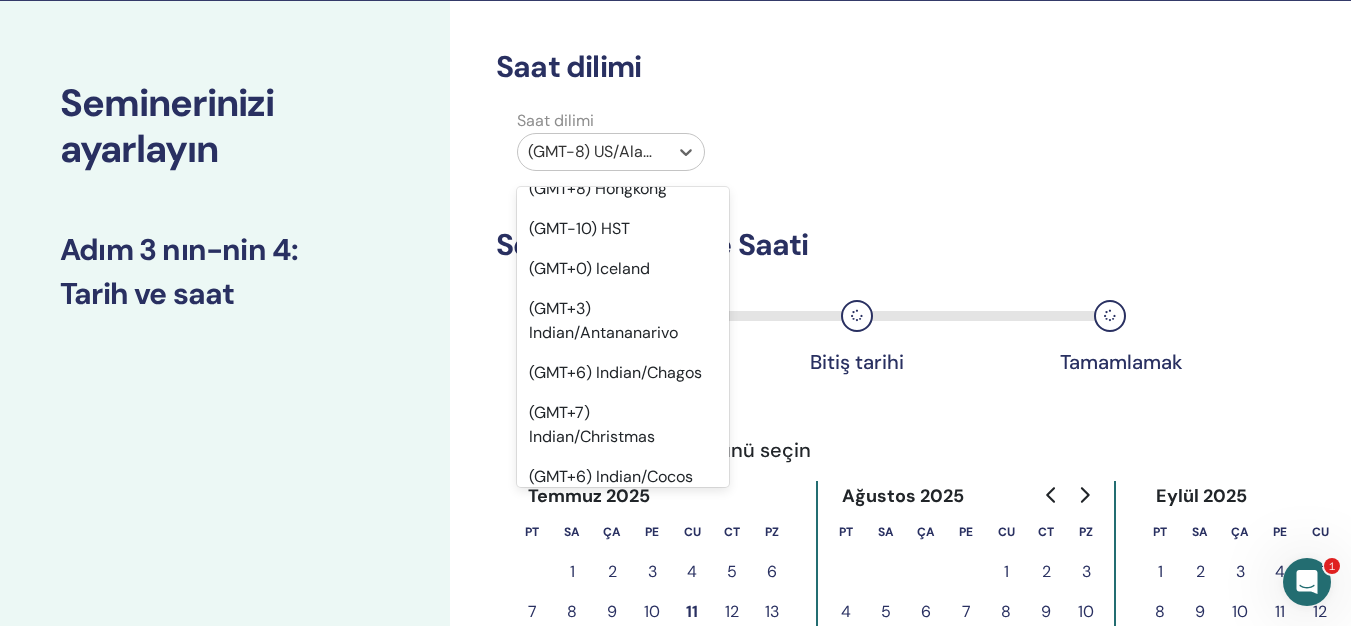 click on "(GMT+3) Europe/Istanbul" at bounding box center (623, -2179) 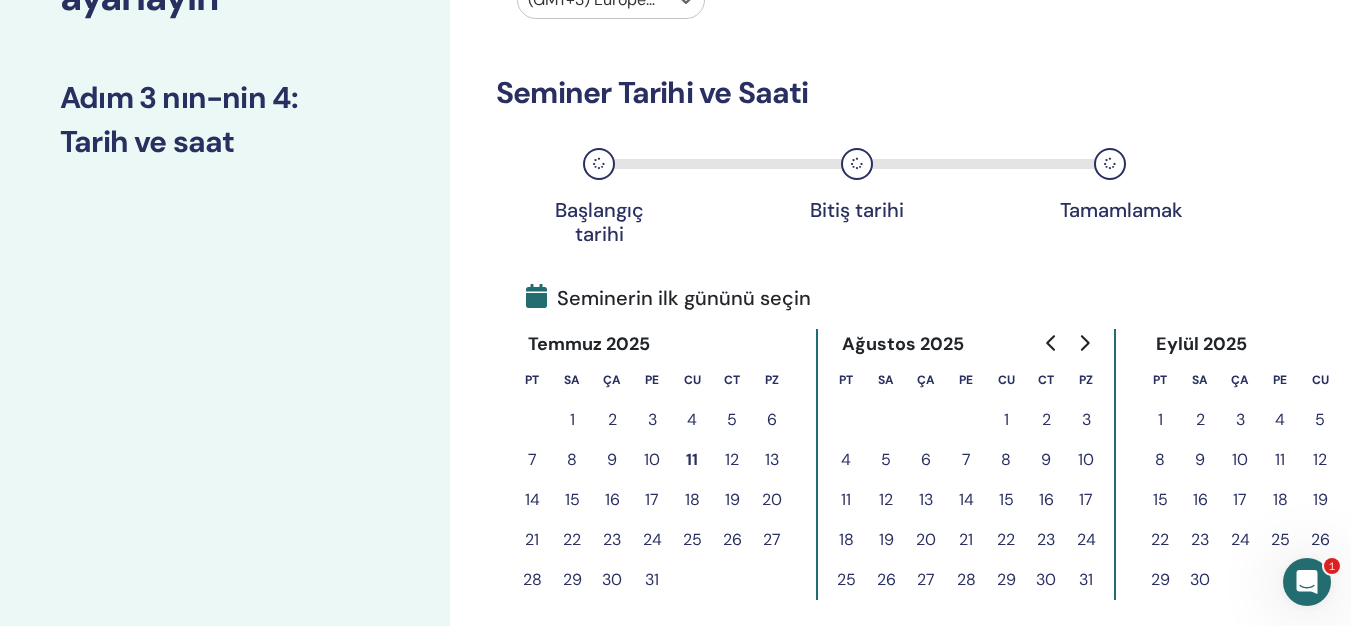 scroll, scrollTop: 263, scrollLeft: 0, axis: vertical 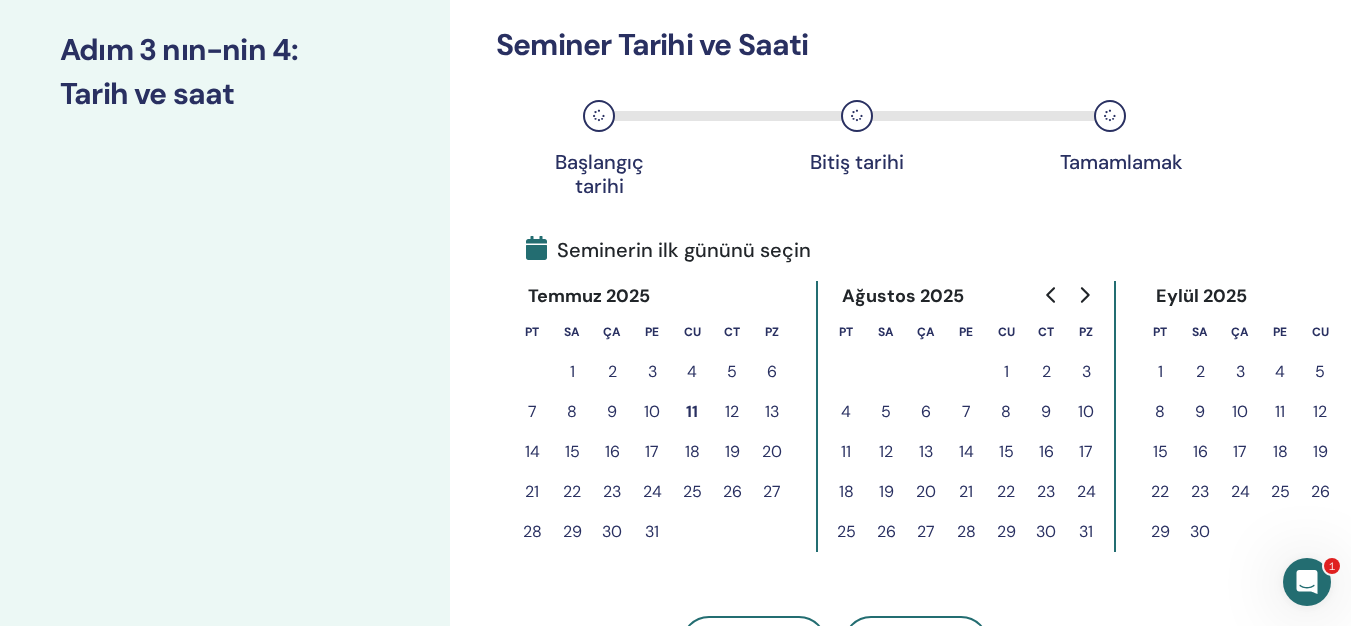 click on "15" at bounding box center (572, 452) 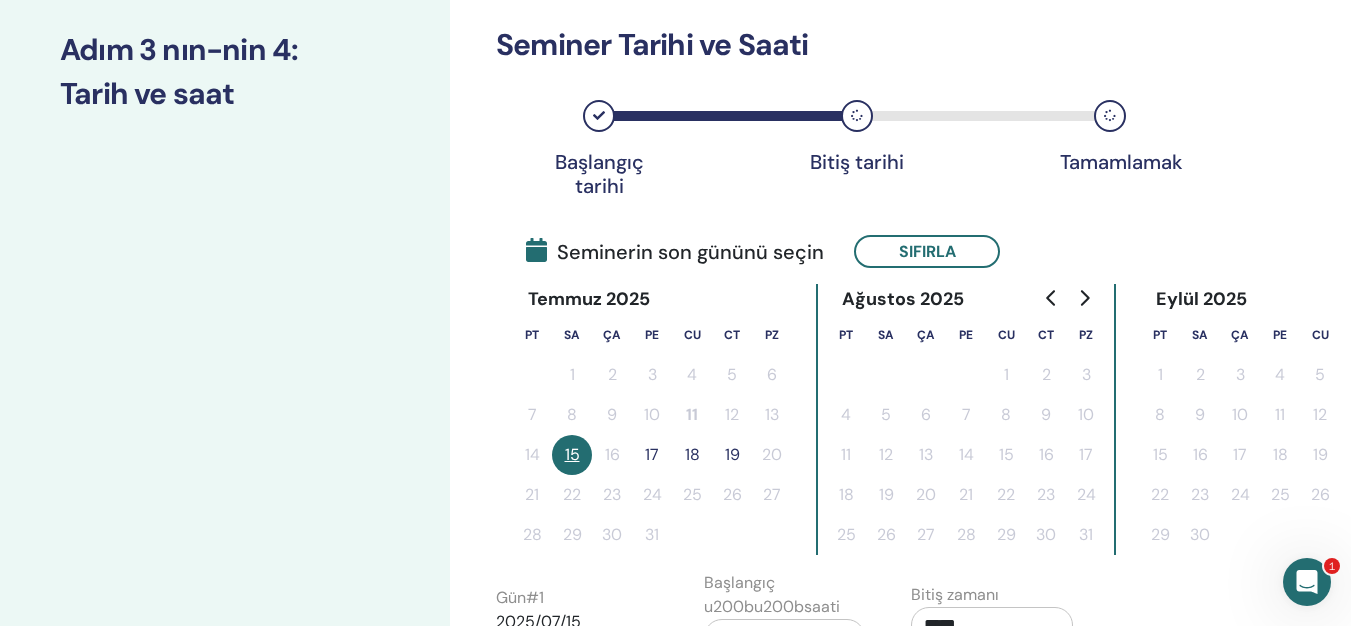 click on "17" at bounding box center (652, 455) 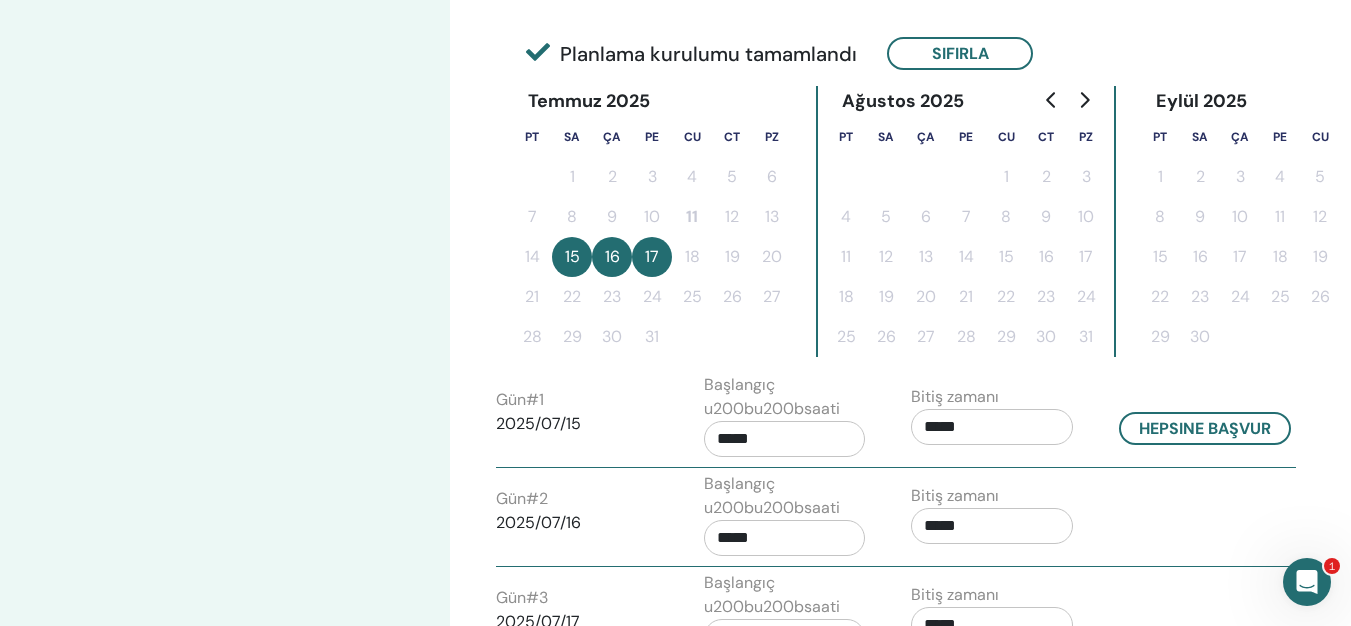 scroll, scrollTop: 463, scrollLeft: 0, axis: vertical 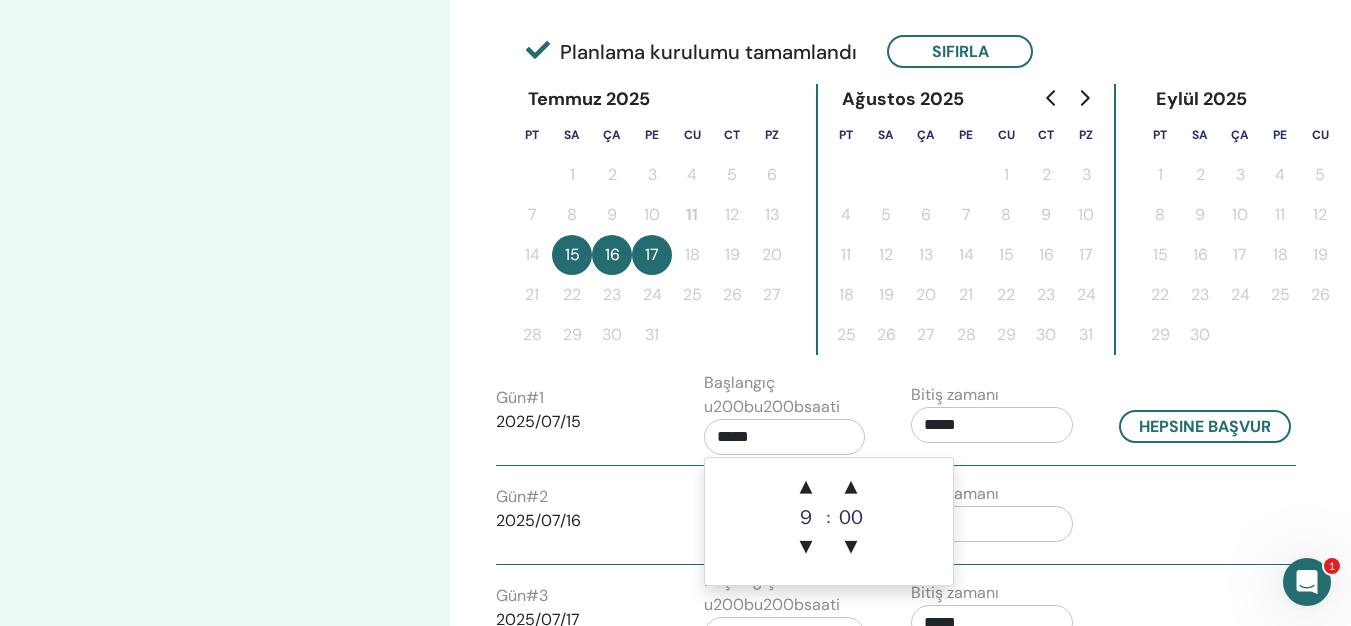 click on "*****" at bounding box center [785, 437] 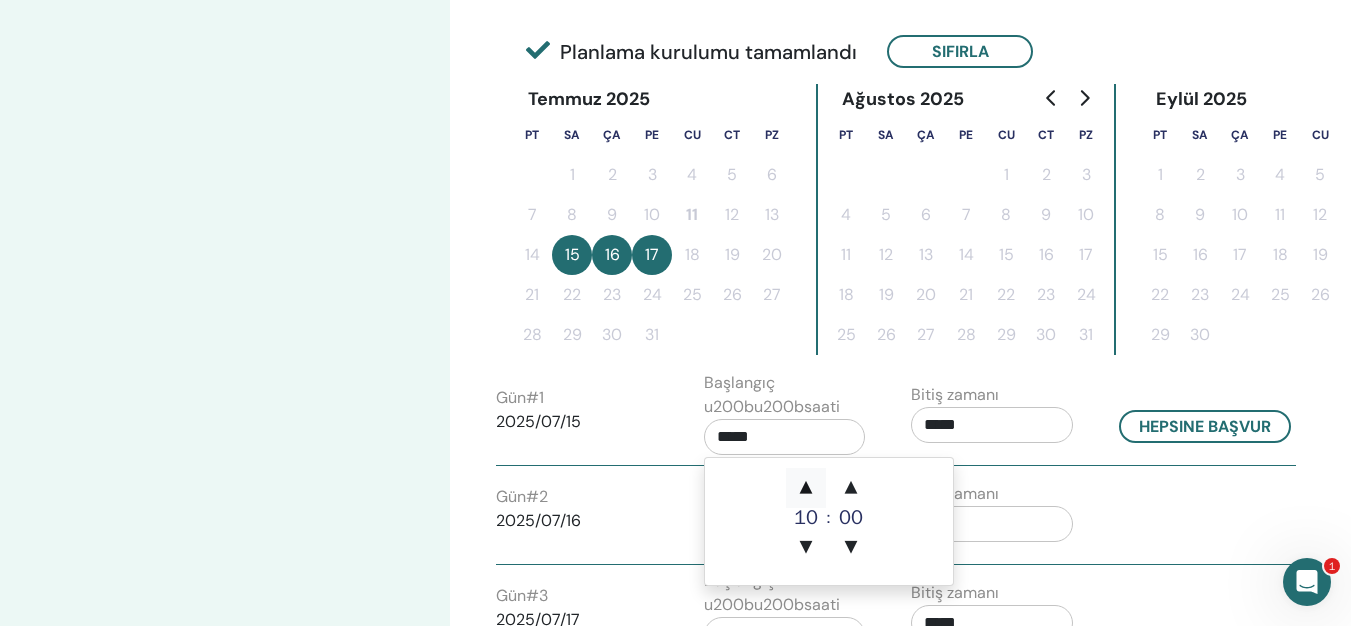 click on "▲" at bounding box center [806, 488] 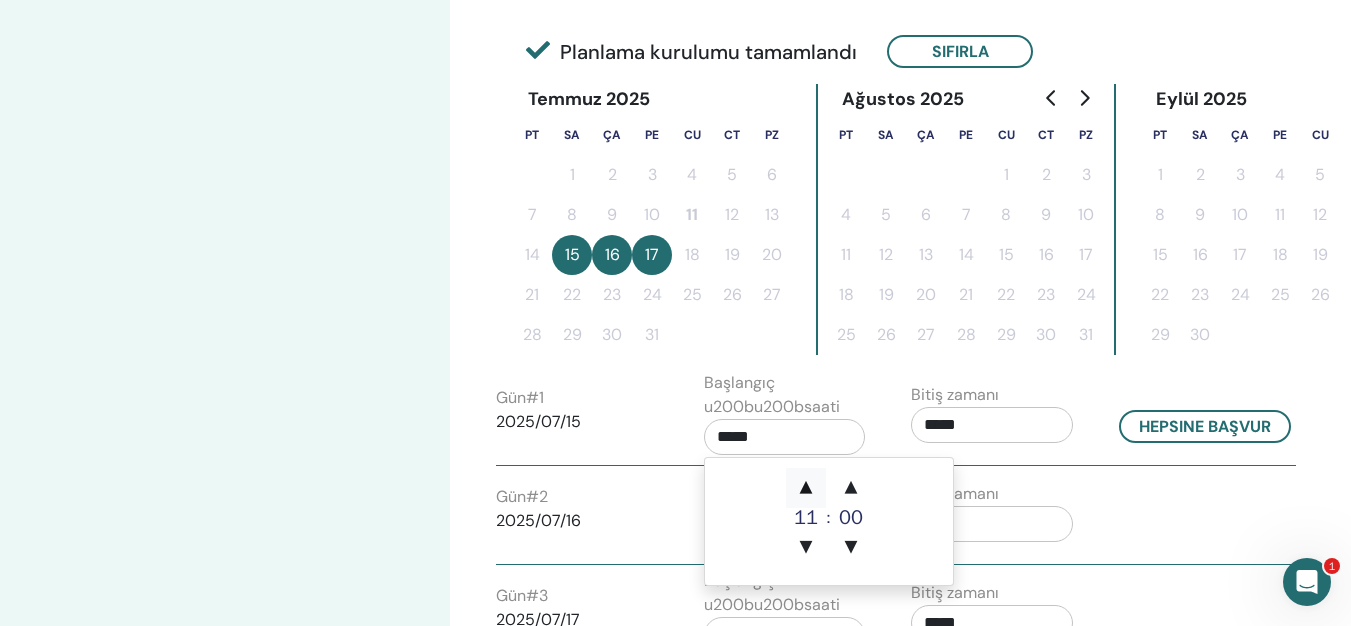 click on "▲" at bounding box center (806, 488) 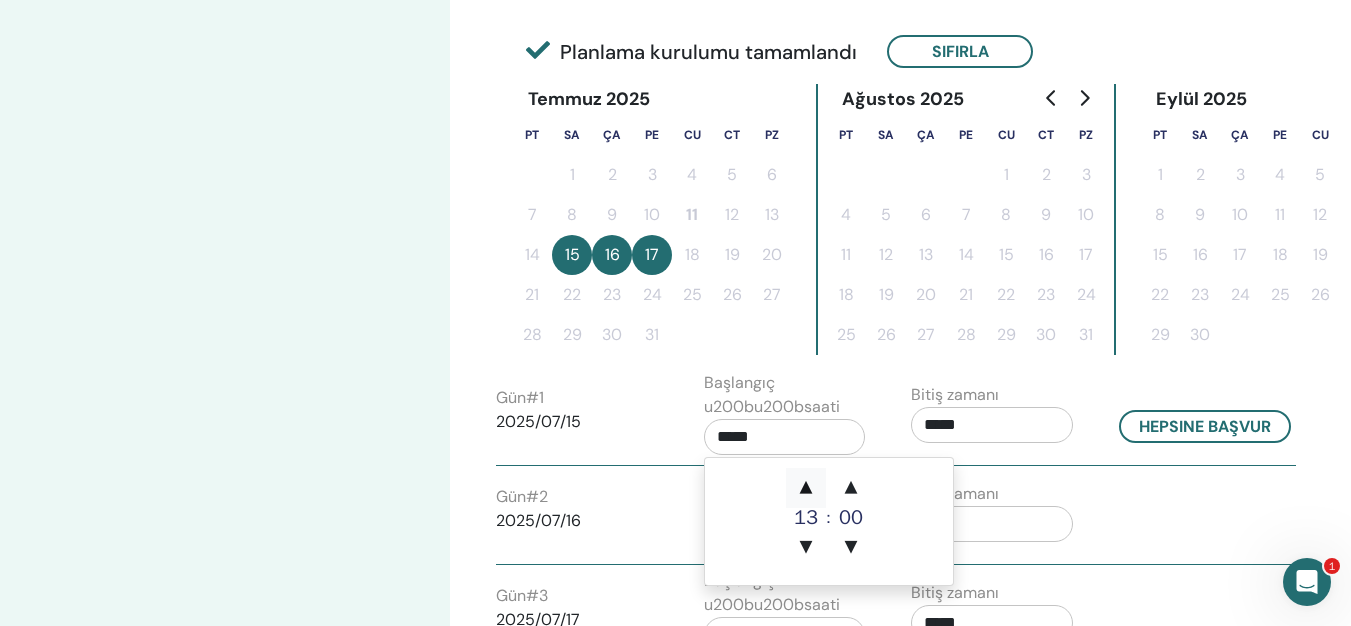 click on "▲" at bounding box center (806, 488) 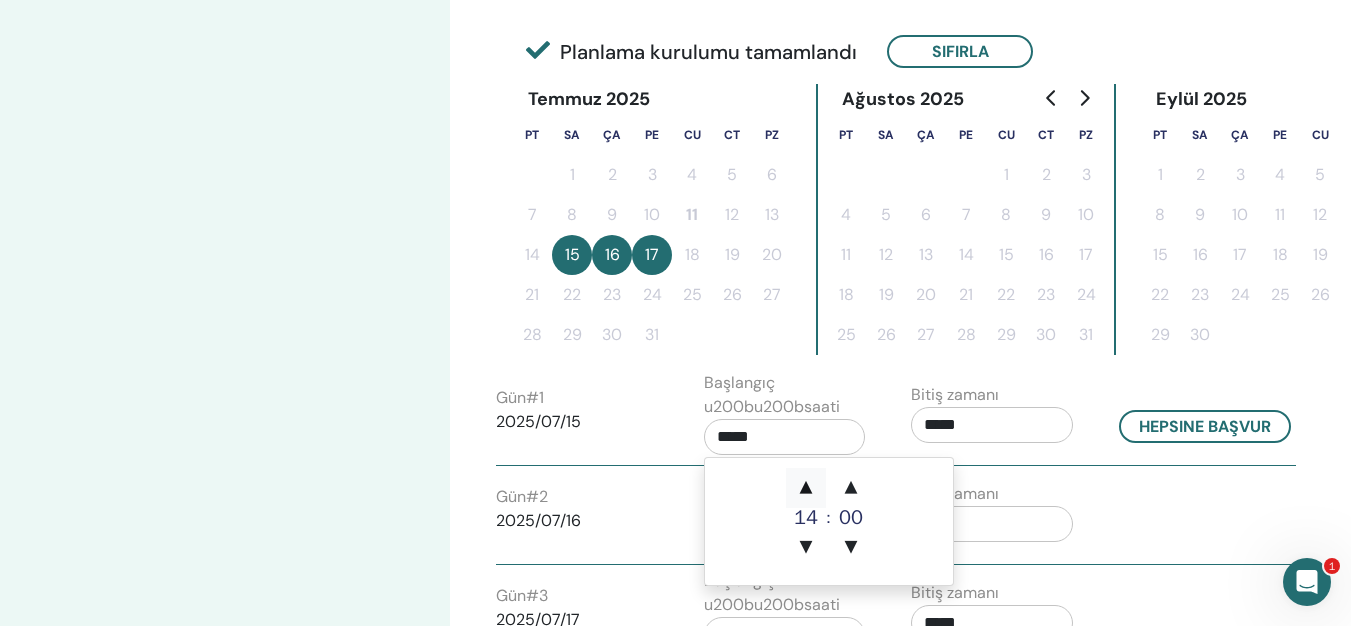 click on "▲" at bounding box center (806, 488) 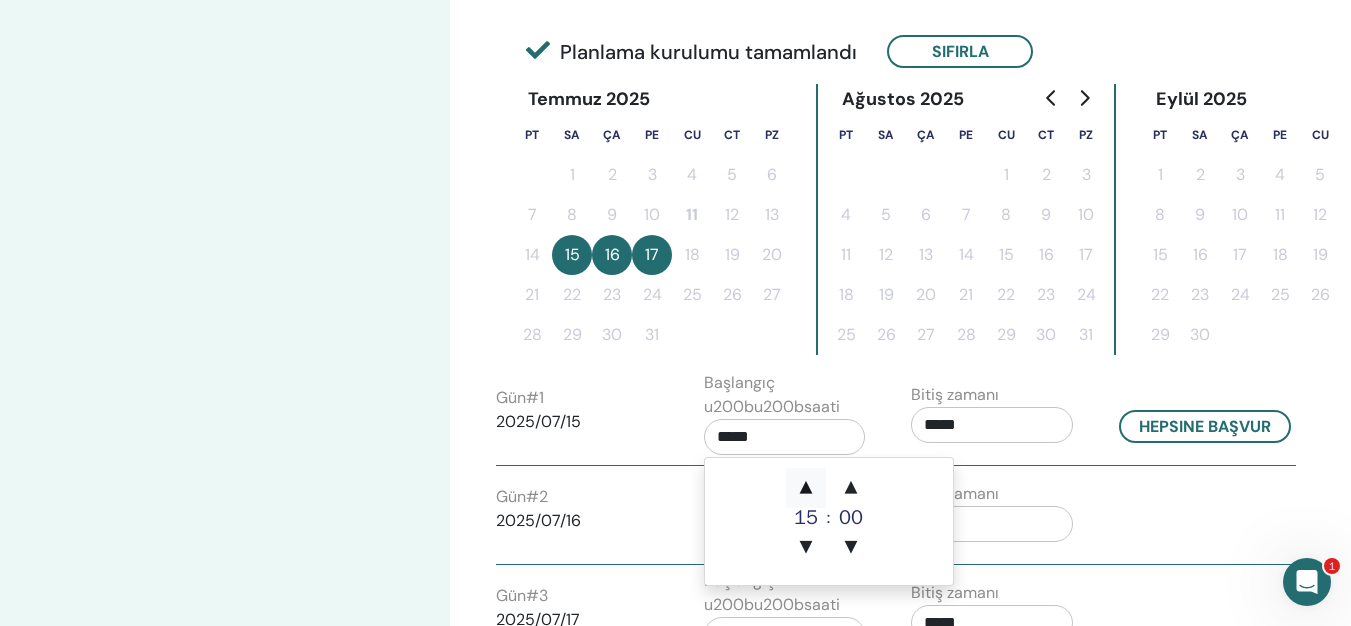 click on "▲" at bounding box center (806, 488) 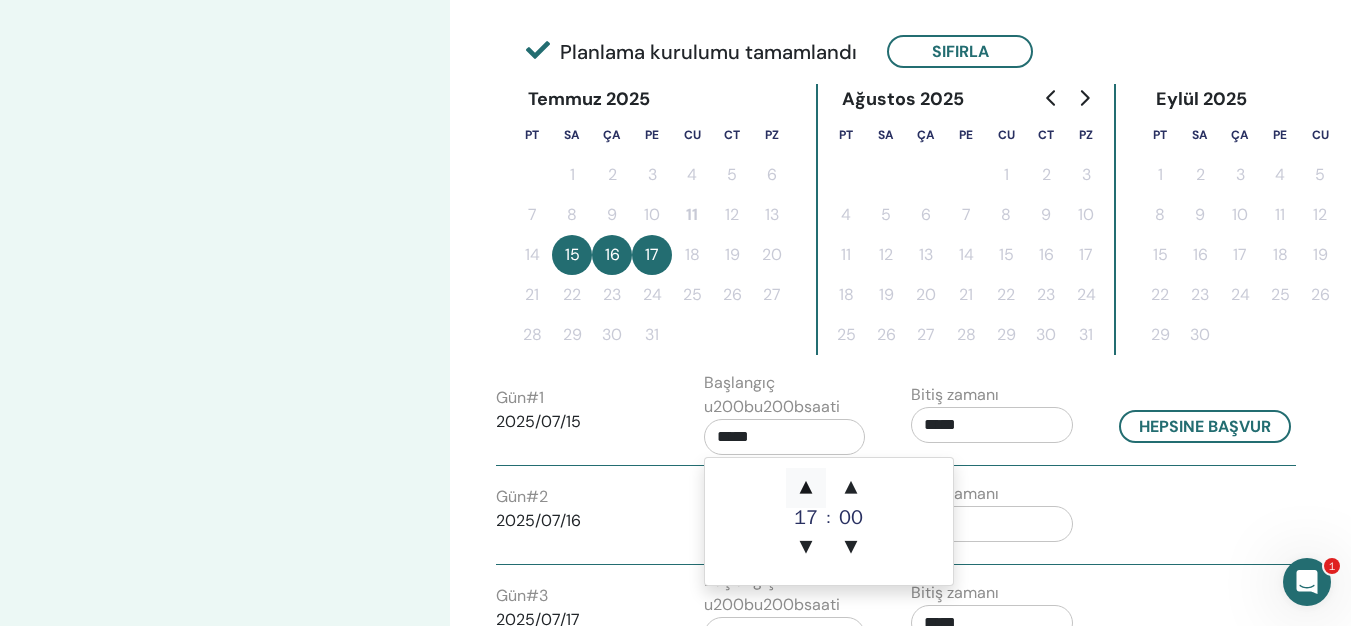 click on "▲" at bounding box center (806, 488) 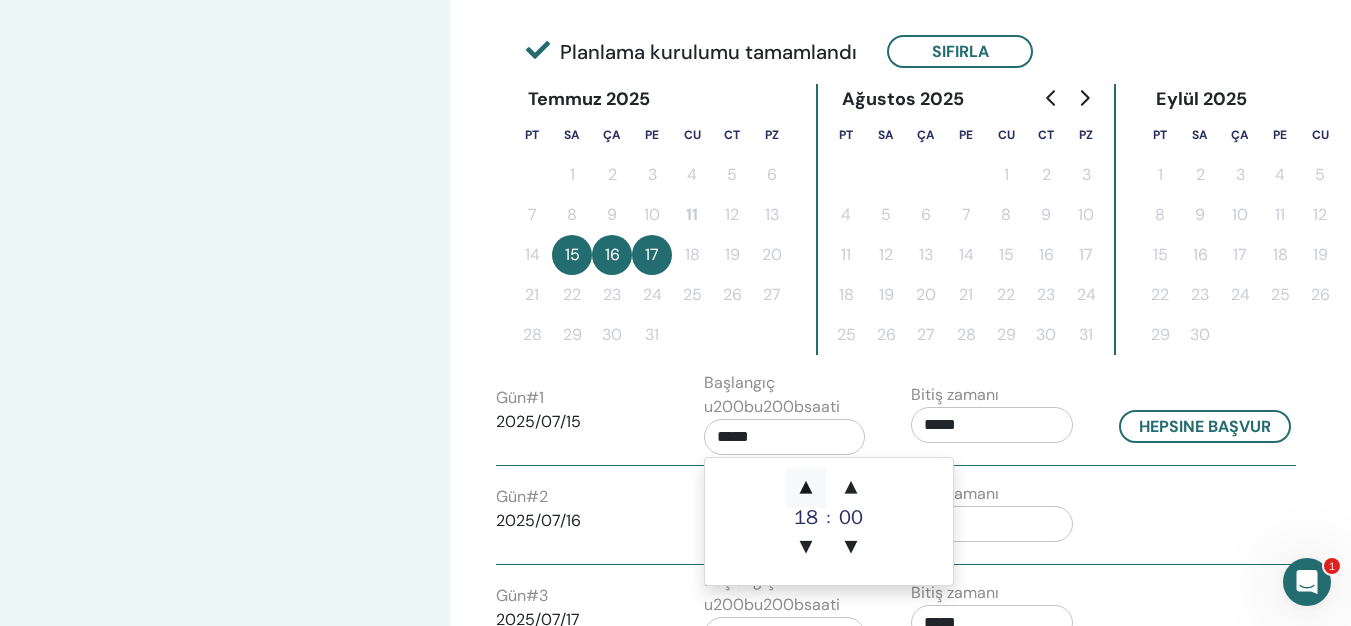 click on "▲" at bounding box center [806, 488] 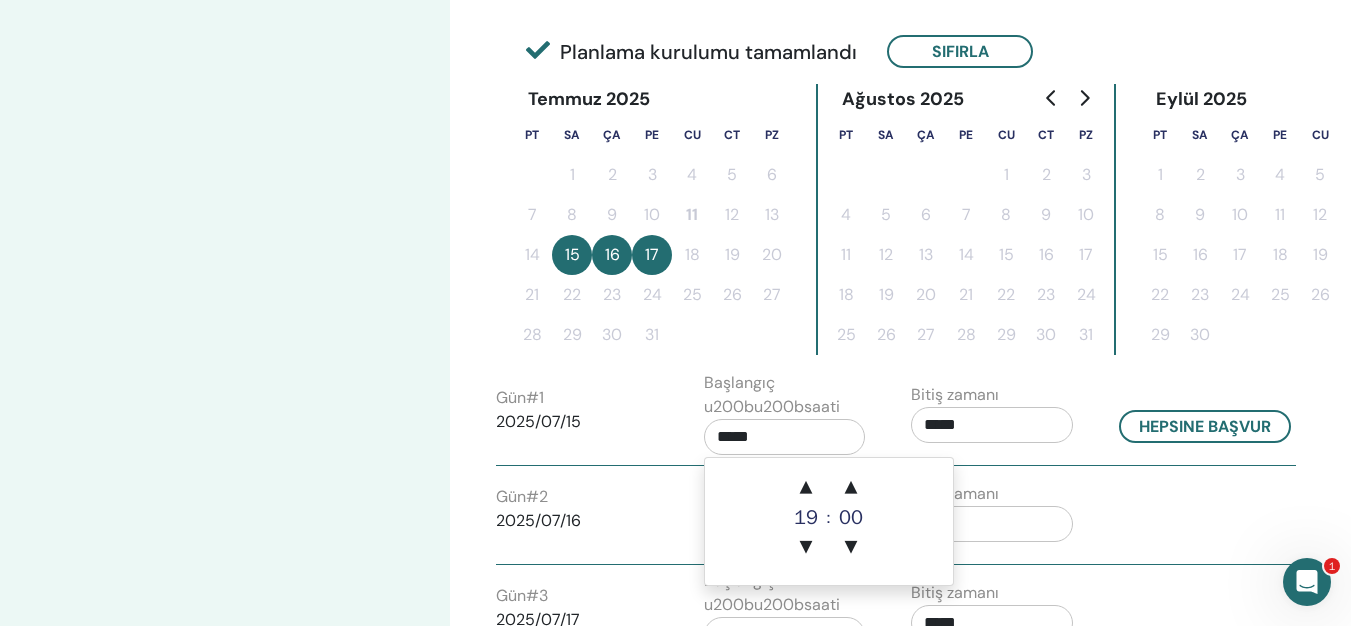 click on "*****" at bounding box center (992, 425) 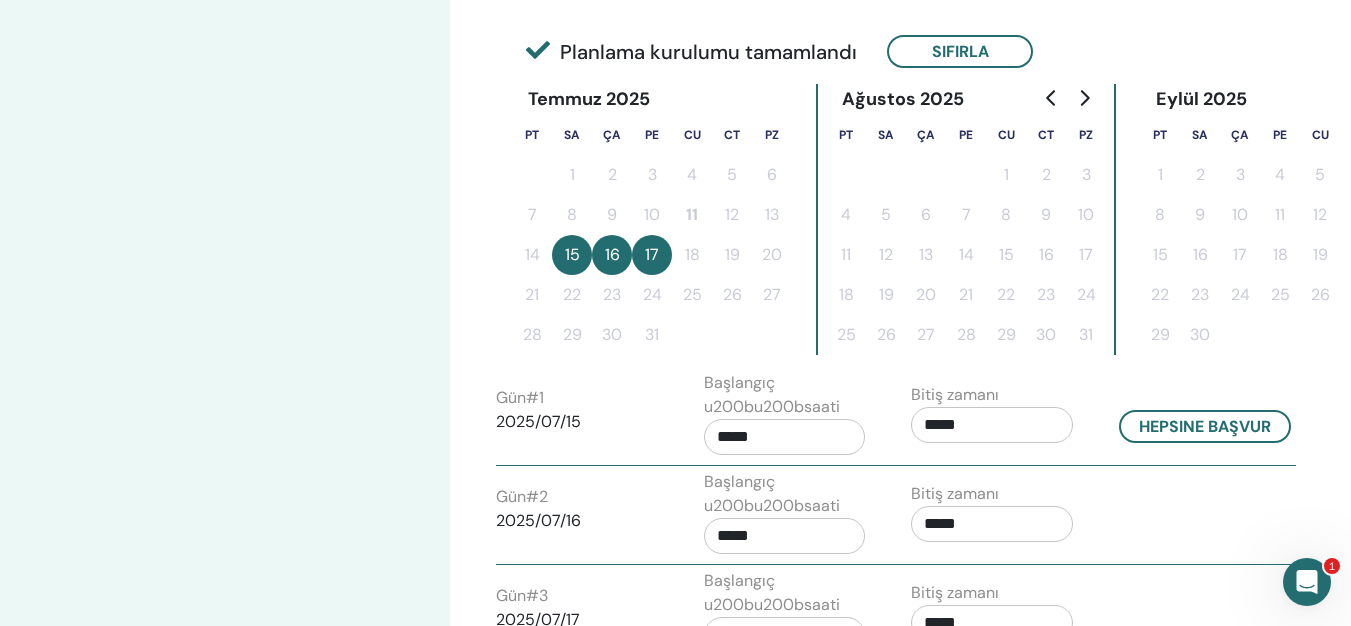 click on "*****" at bounding box center [992, 425] 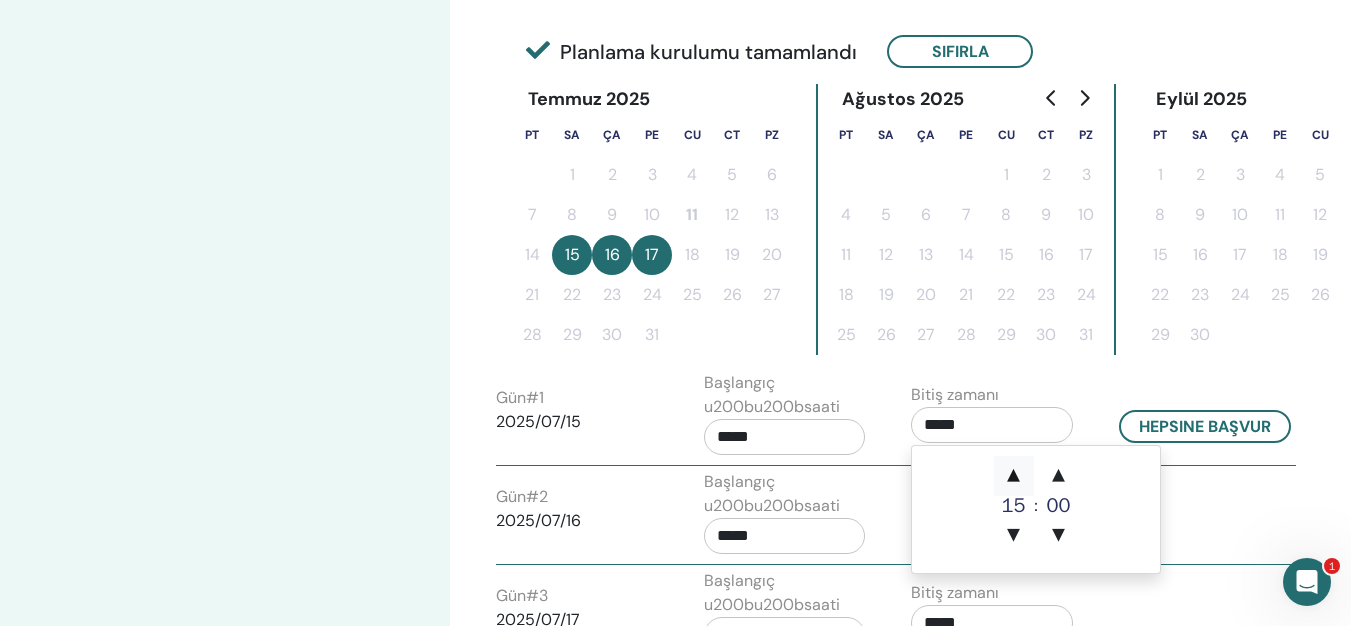 click on "▲" at bounding box center (1014, 476) 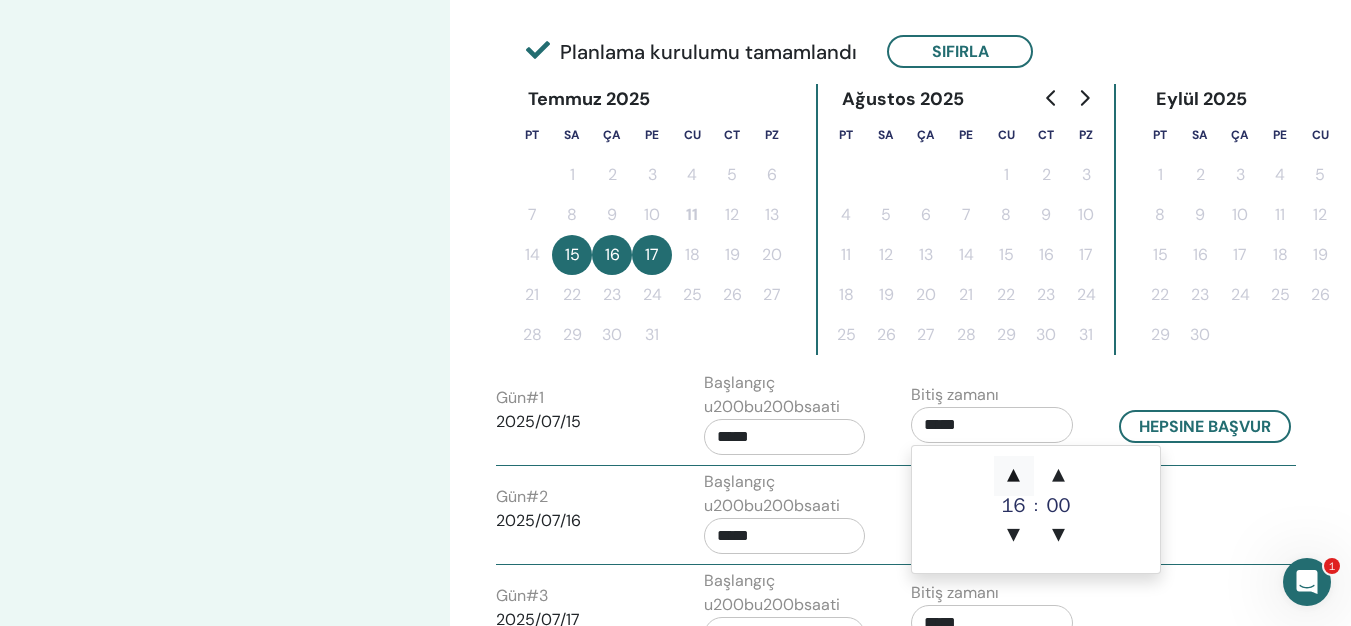 click on "▲" at bounding box center (1014, 476) 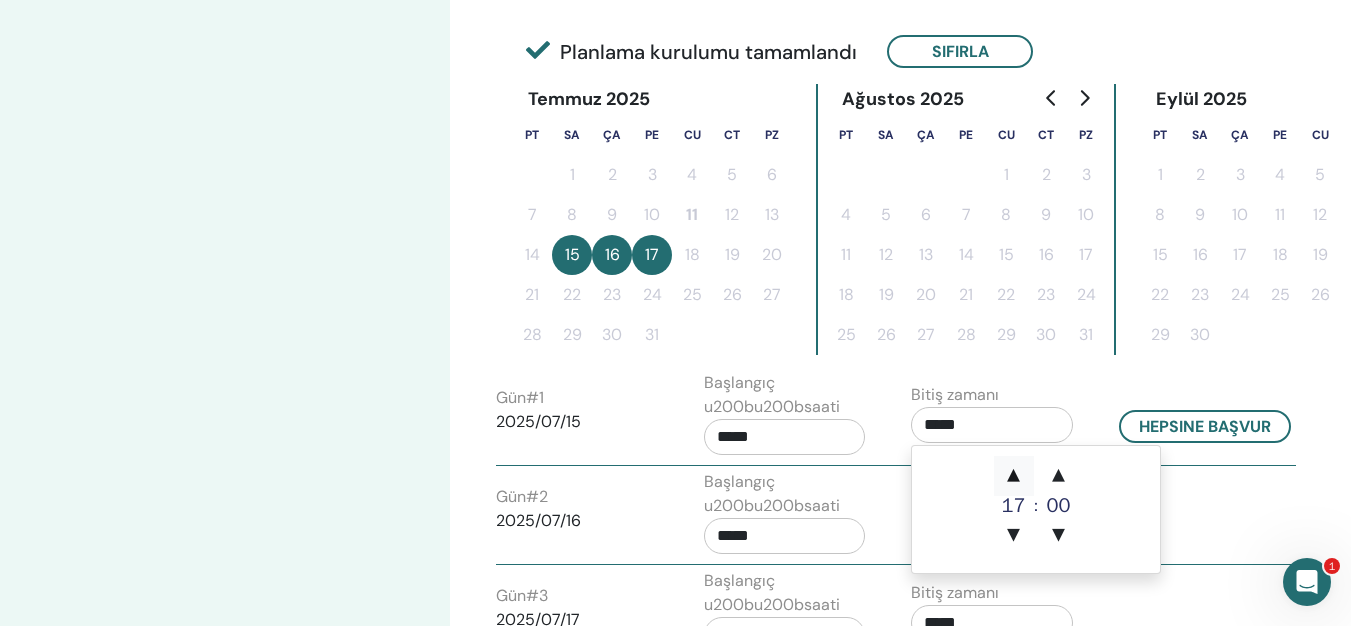 click on "▲" at bounding box center [1014, 476] 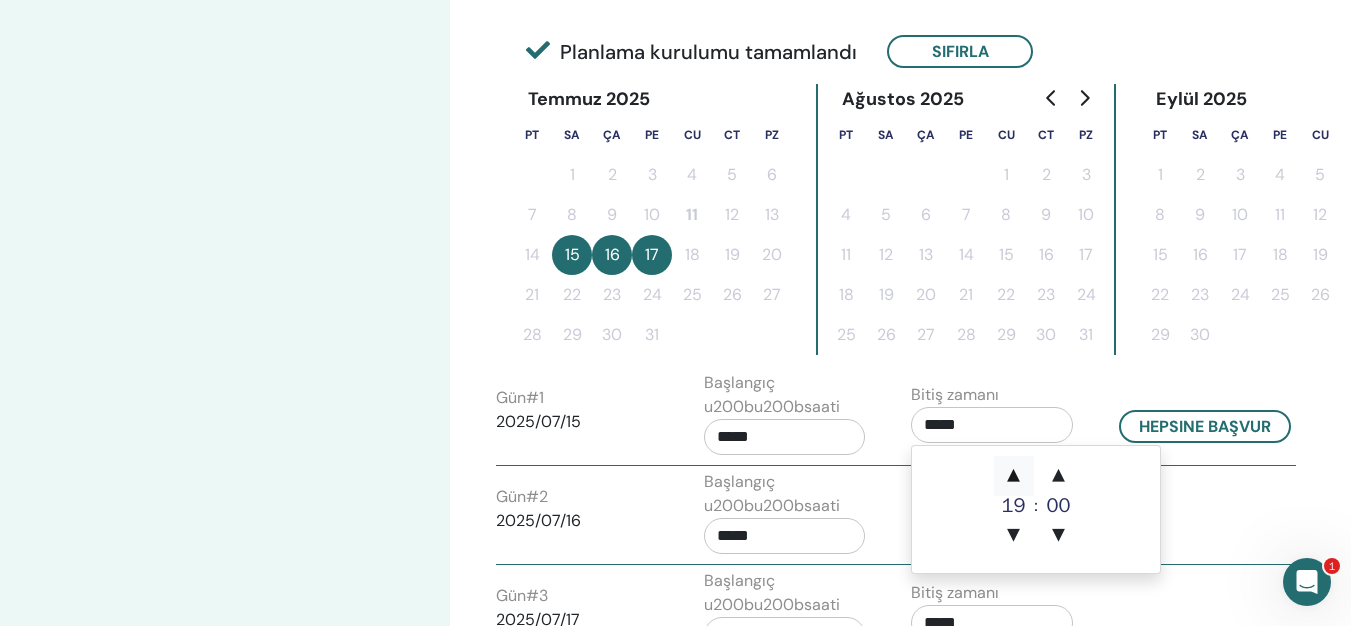 click on "▲" at bounding box center [1014, 476] 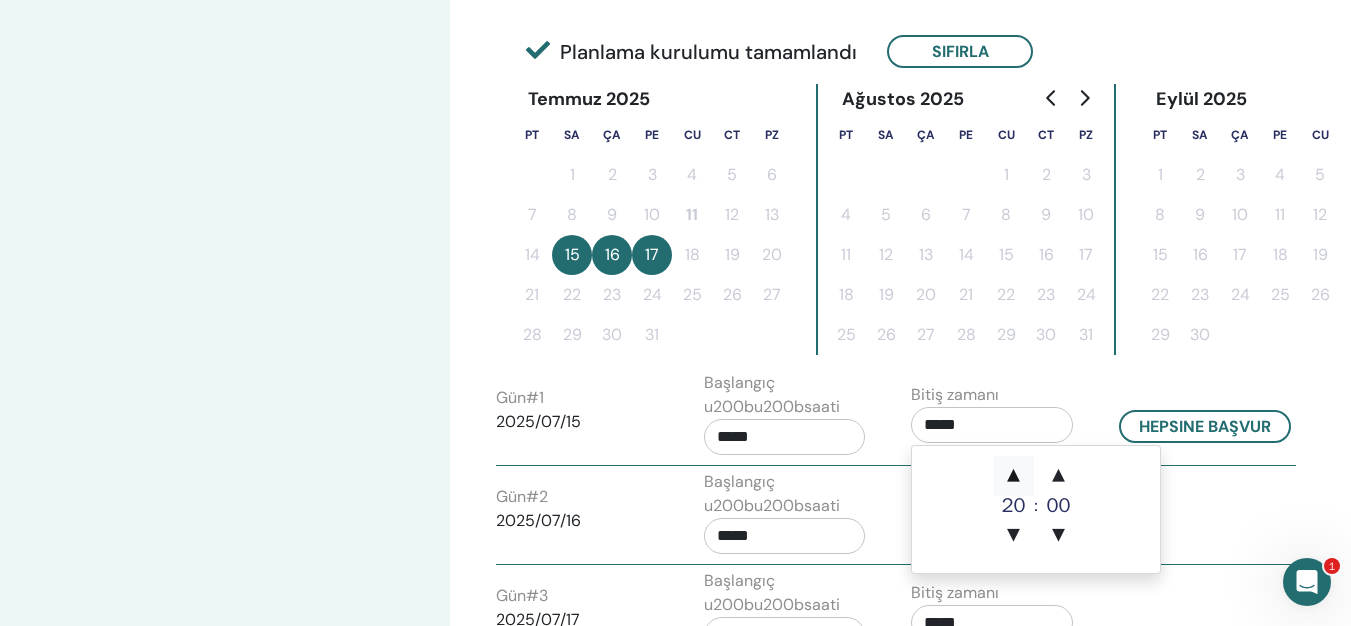 click on "▲" at bounding box center [1014, 476] 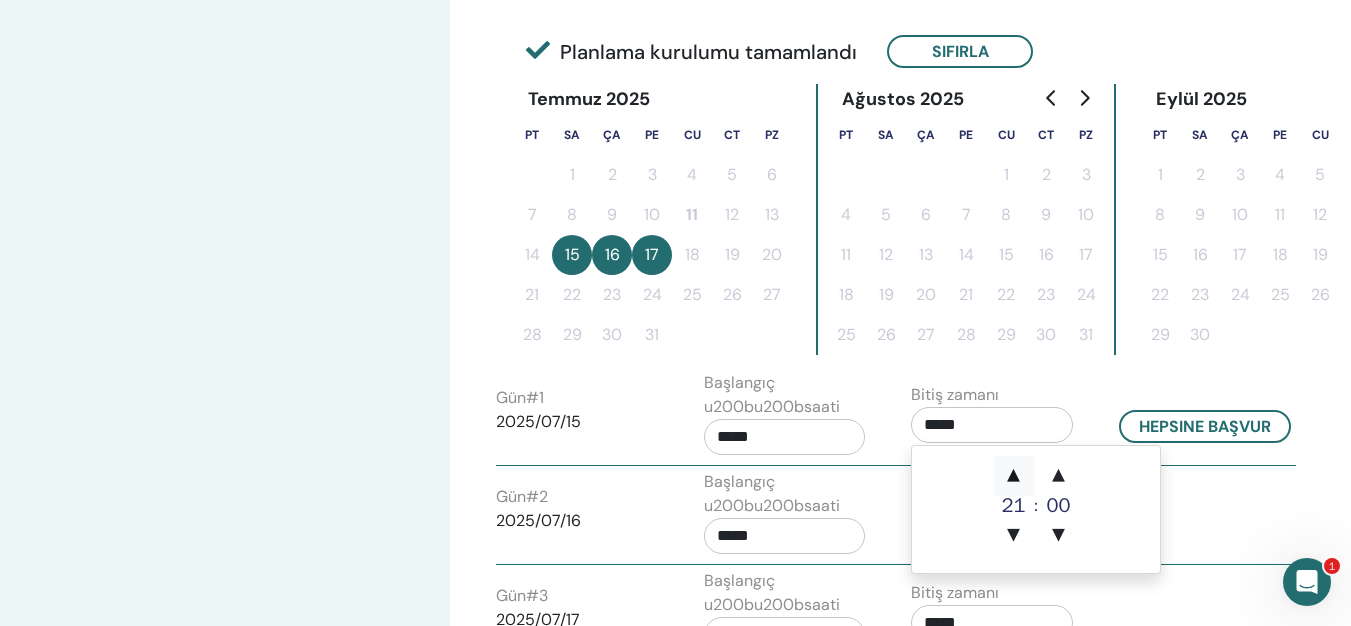 click on "▲" at bounding box center [1014, 476] 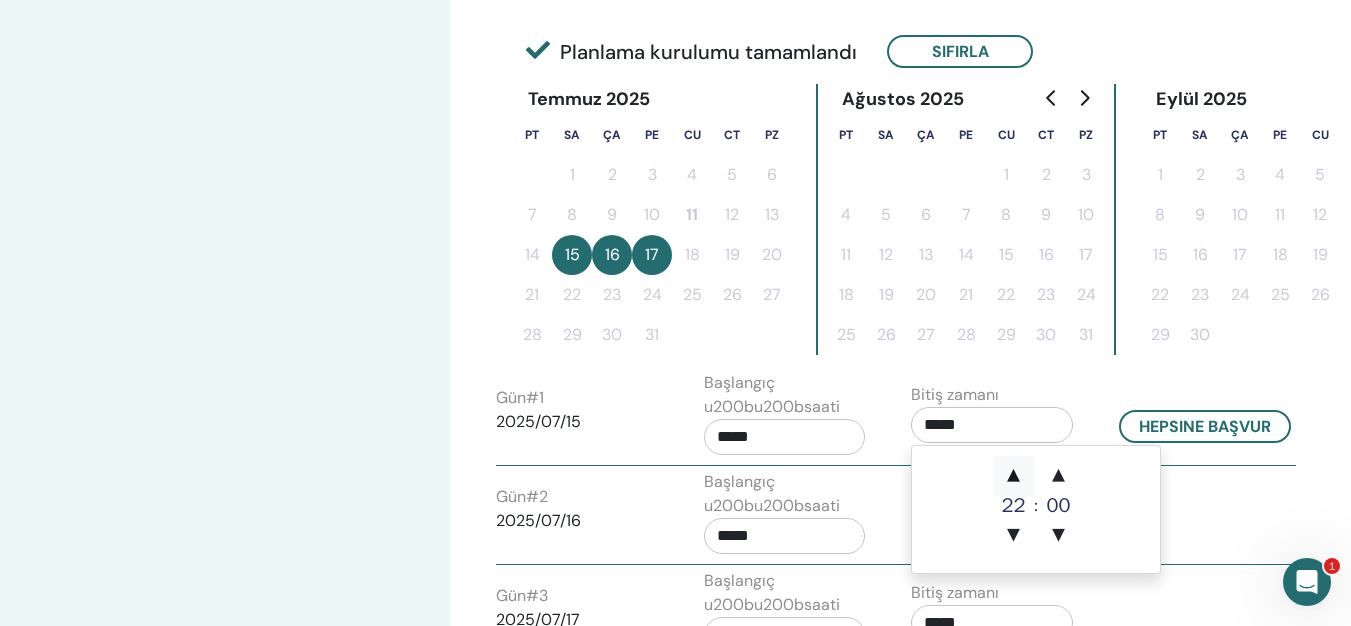 click on "▲" at bounding box center [1014, 476] 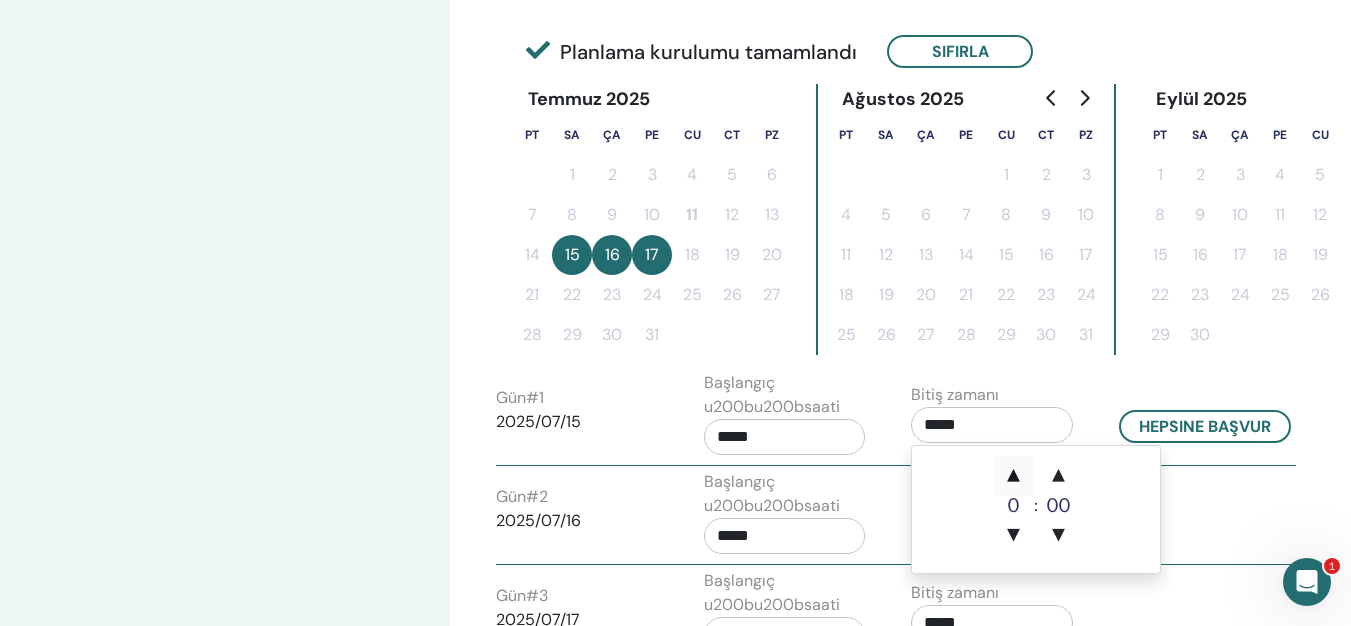 click on "▲" at bounding box center (1014, 476) 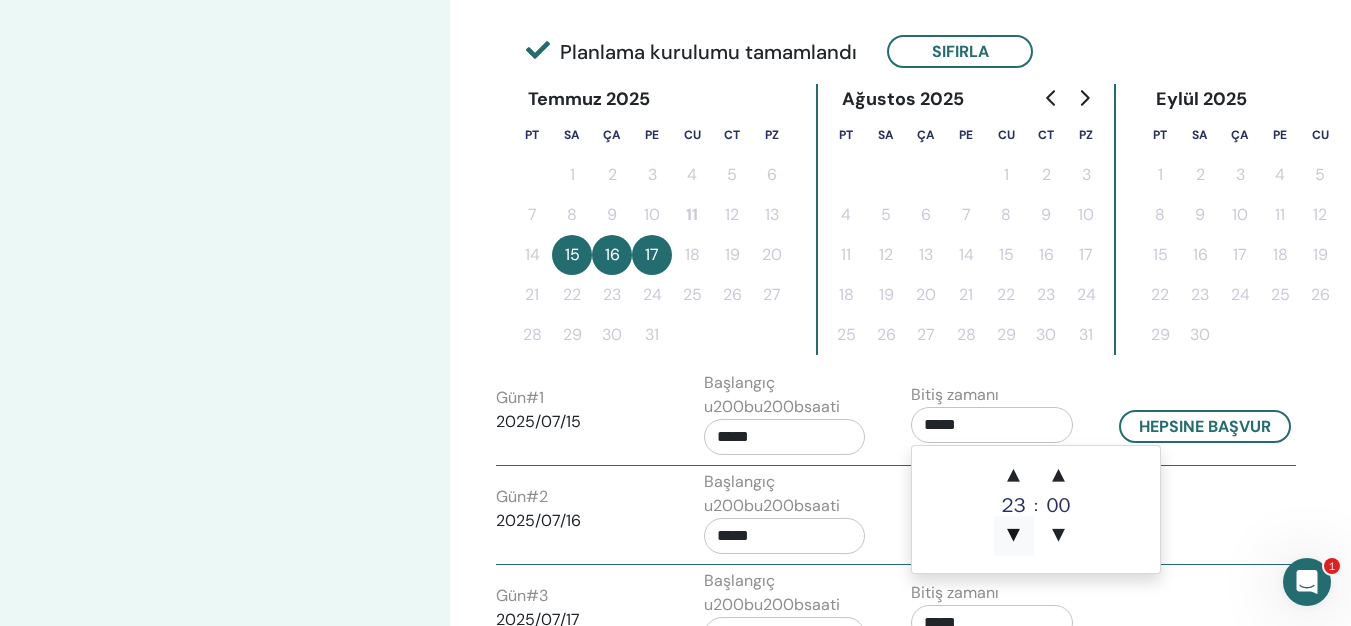 click on "▼" at bounding box center [1014, 536] 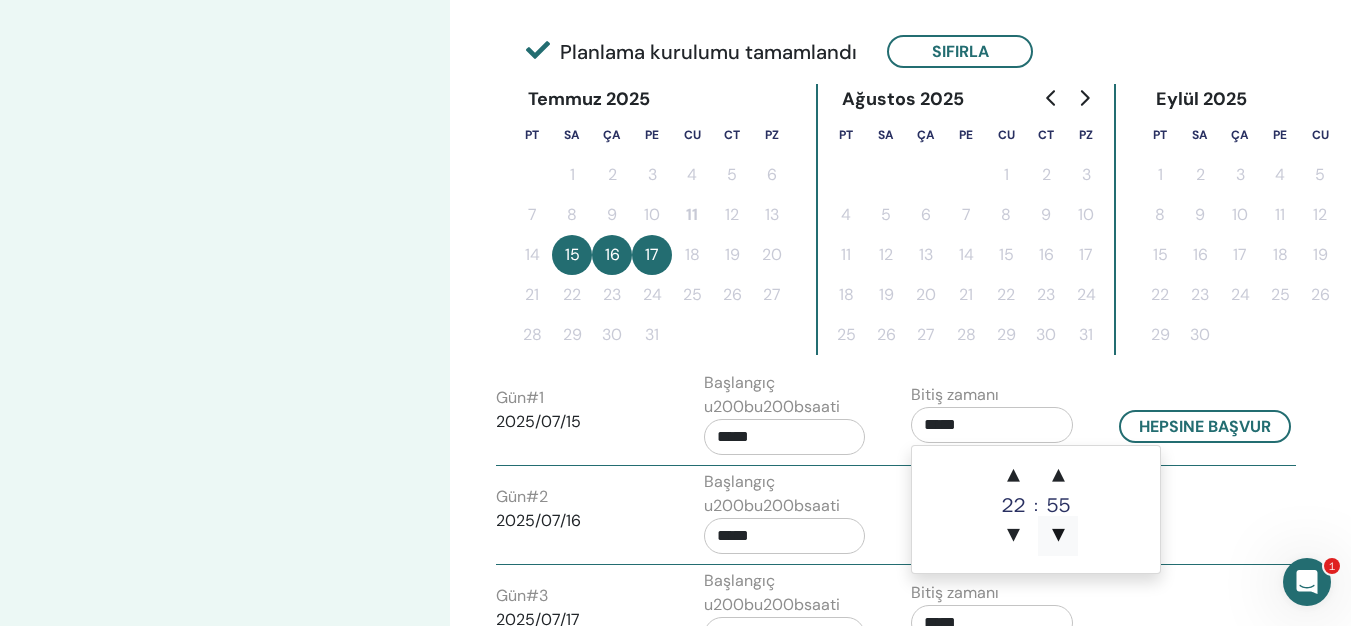 click on "▼" at bounding box center (1058, 536) 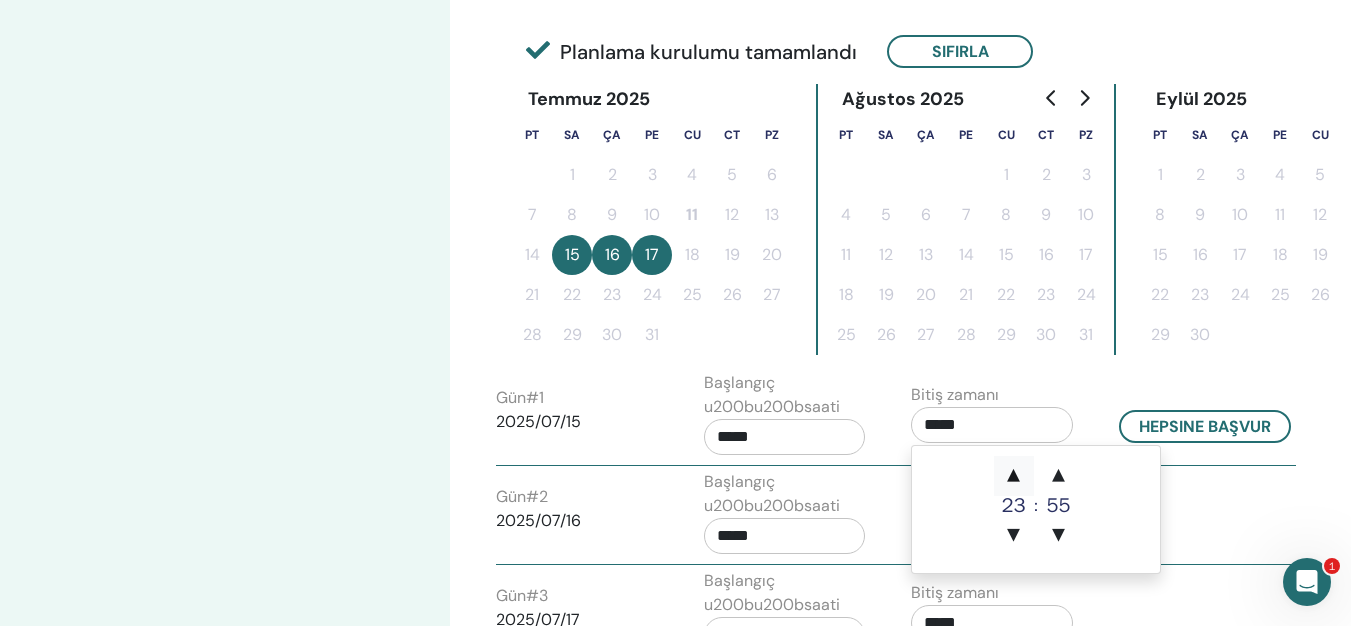 click on "▲" at bounding box center [1014, 476] 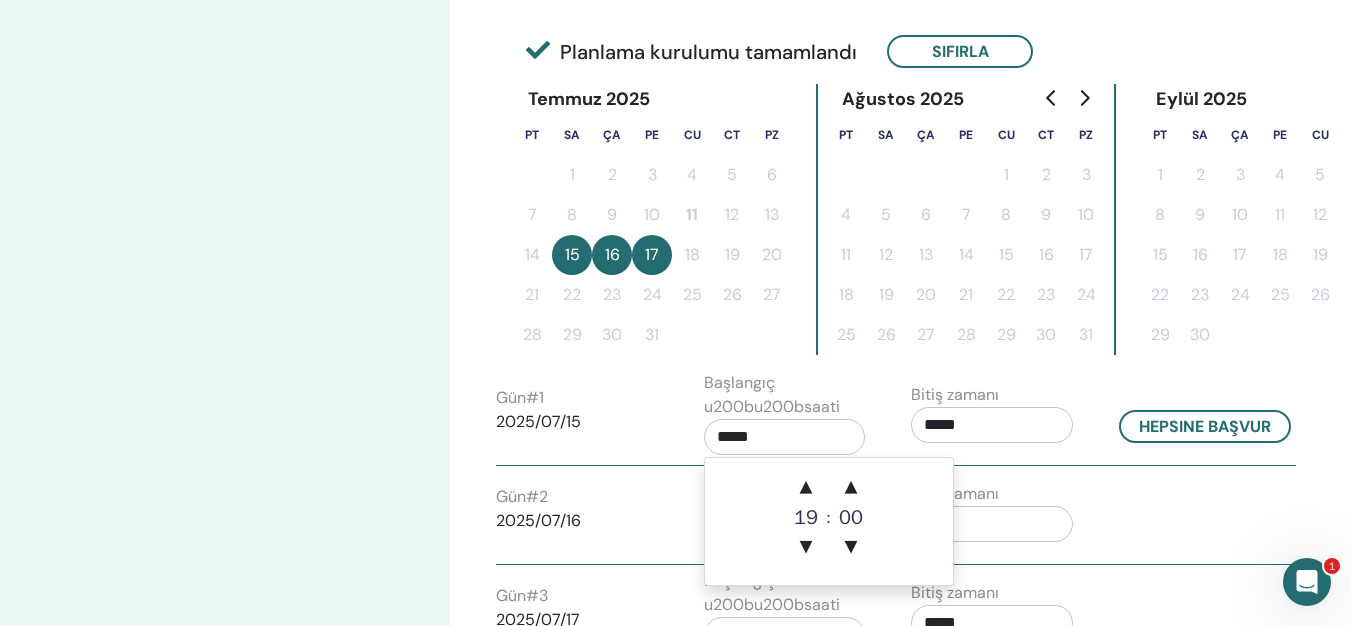 click on "*****" at bounding box center (785, 437) 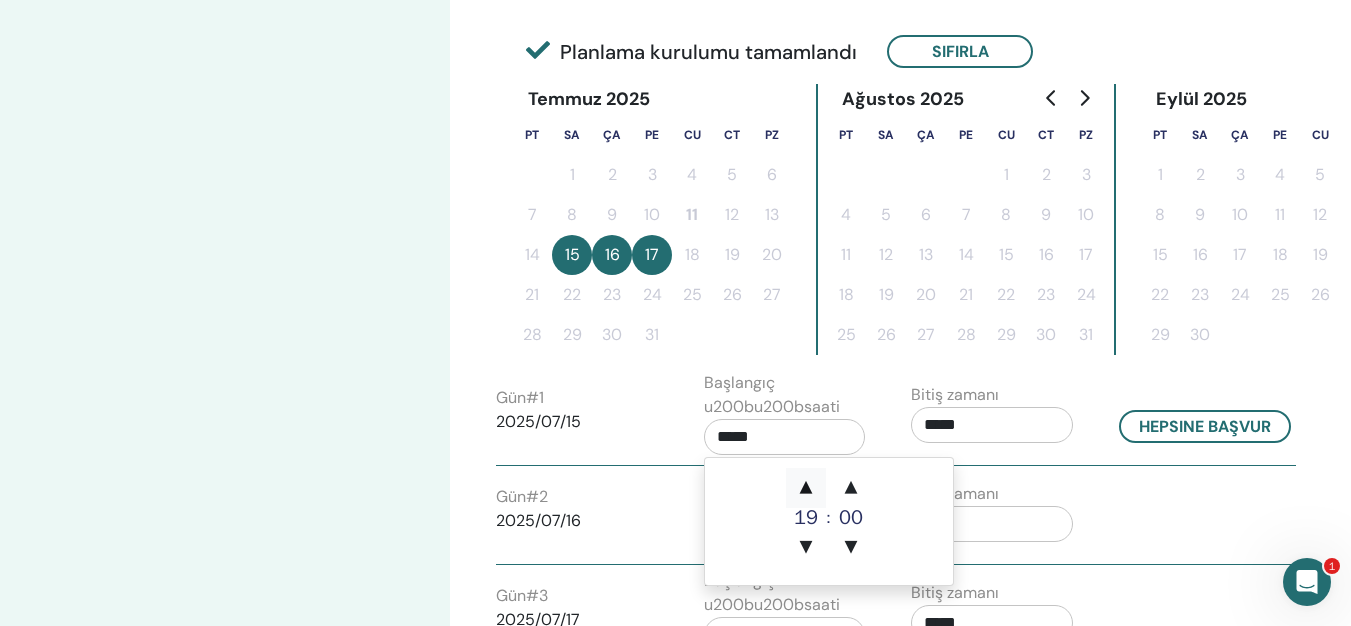 click on "▲" at bounding box center [806, 488] 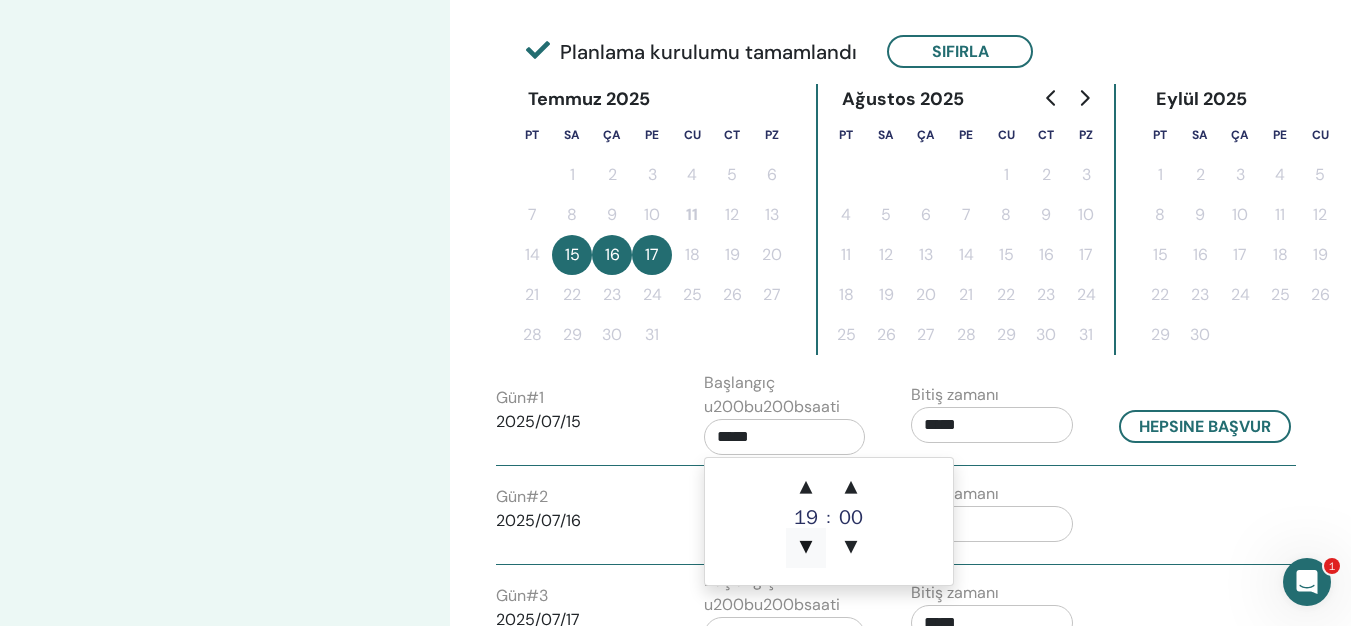 click on "▼" at bounding box center [806, 548] 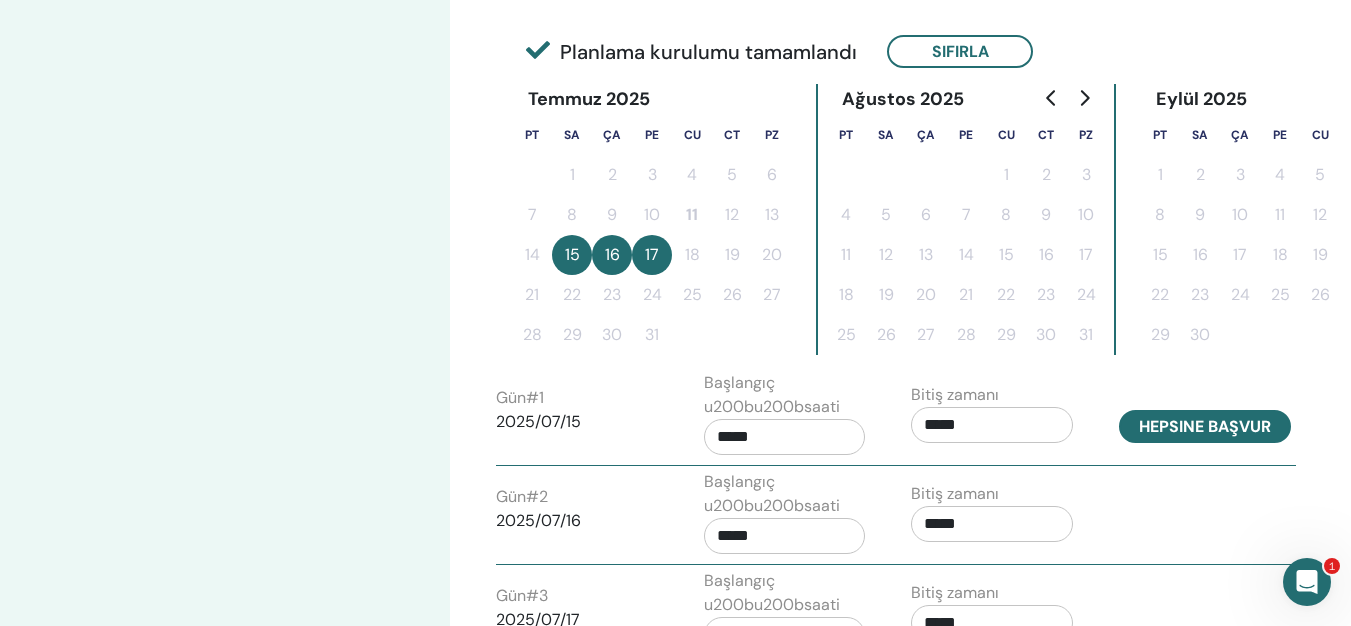 click on "Hepsine başvur" at bounding box center (1205, 426) 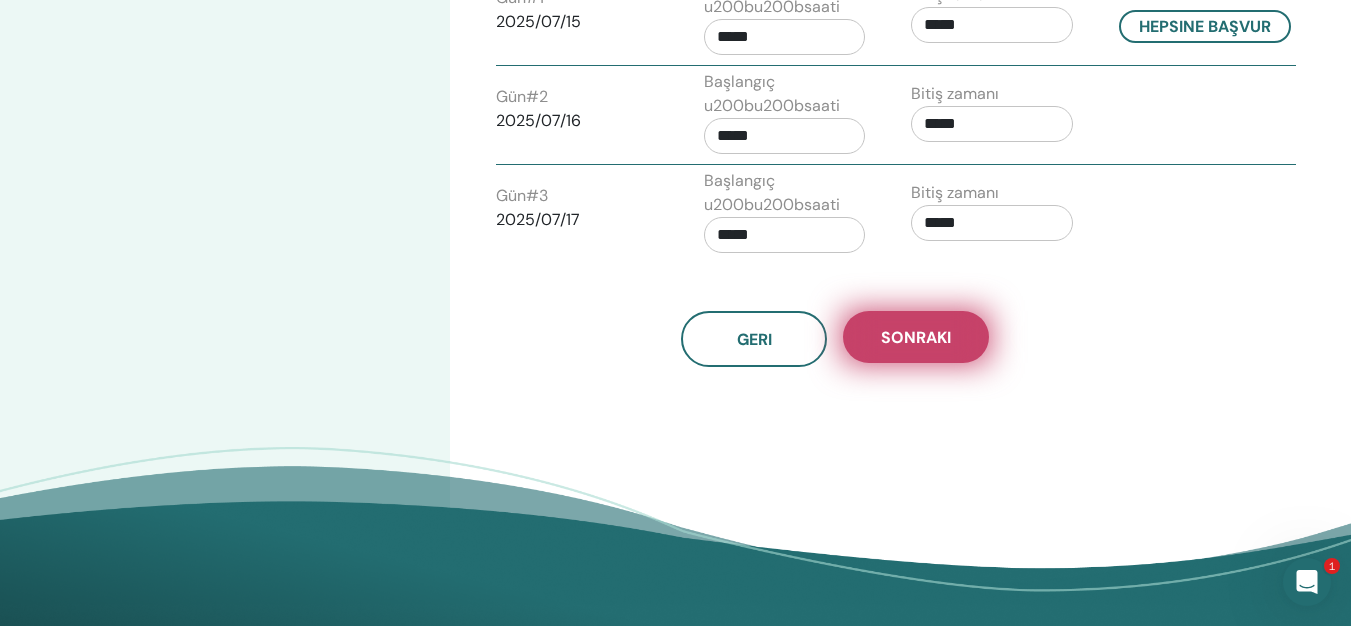 click on "Sonraki" at bounding box center (916, 337) 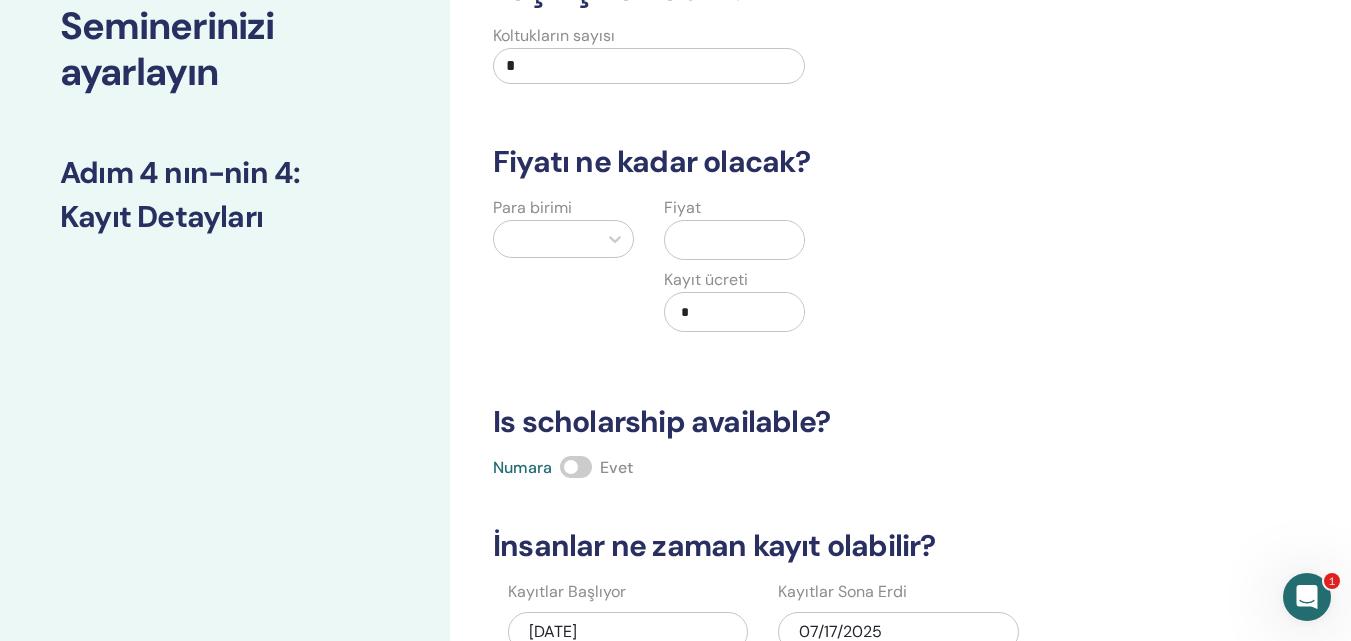 scroll, scrollTop: 0, scrollLeft: 0, axis: both 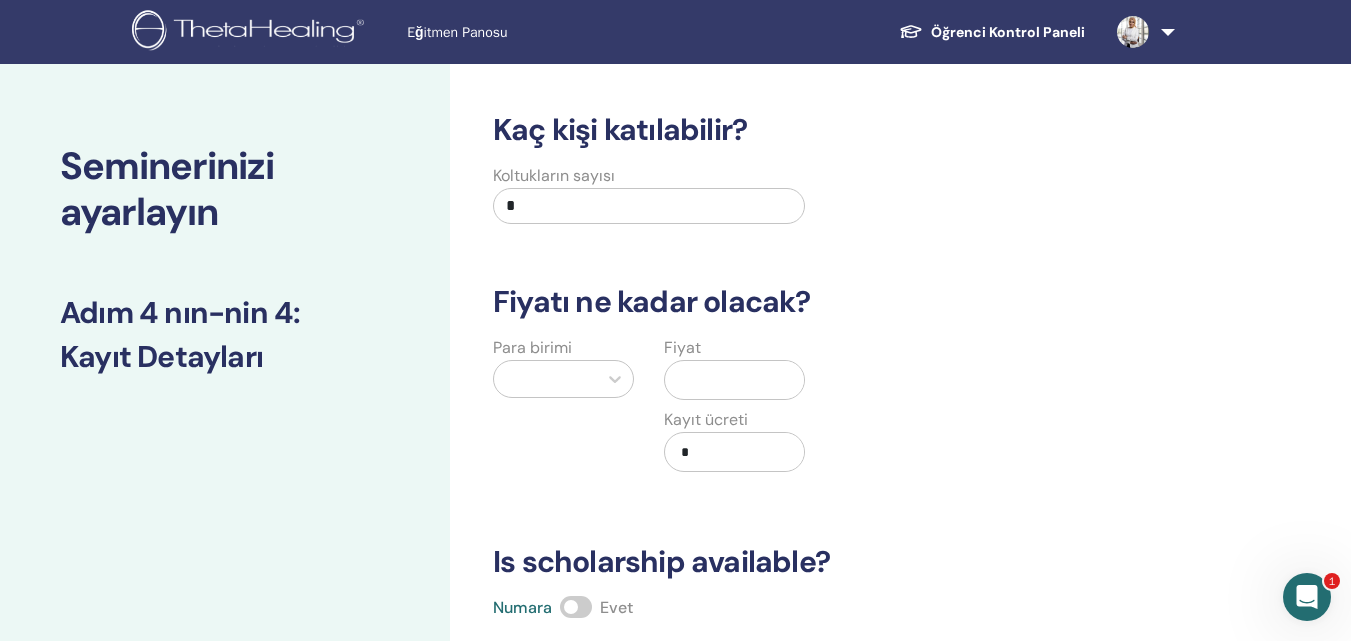click on "*" at bounding box center [649, 206] 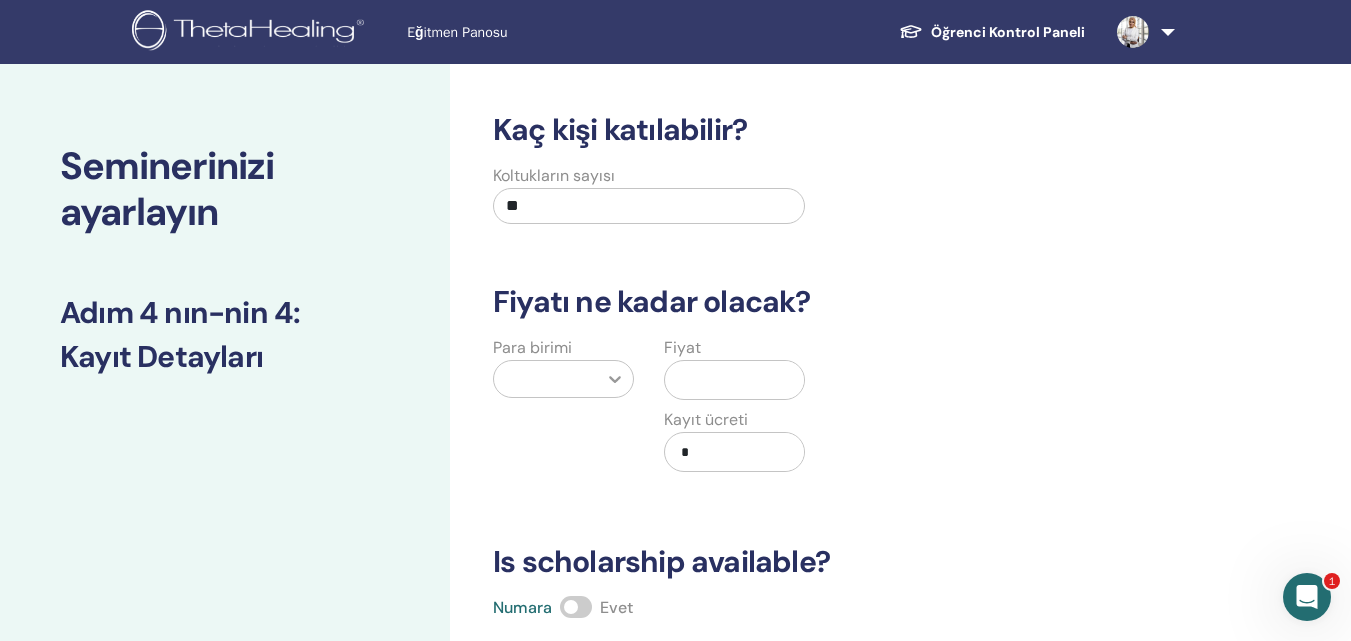 type on "**" 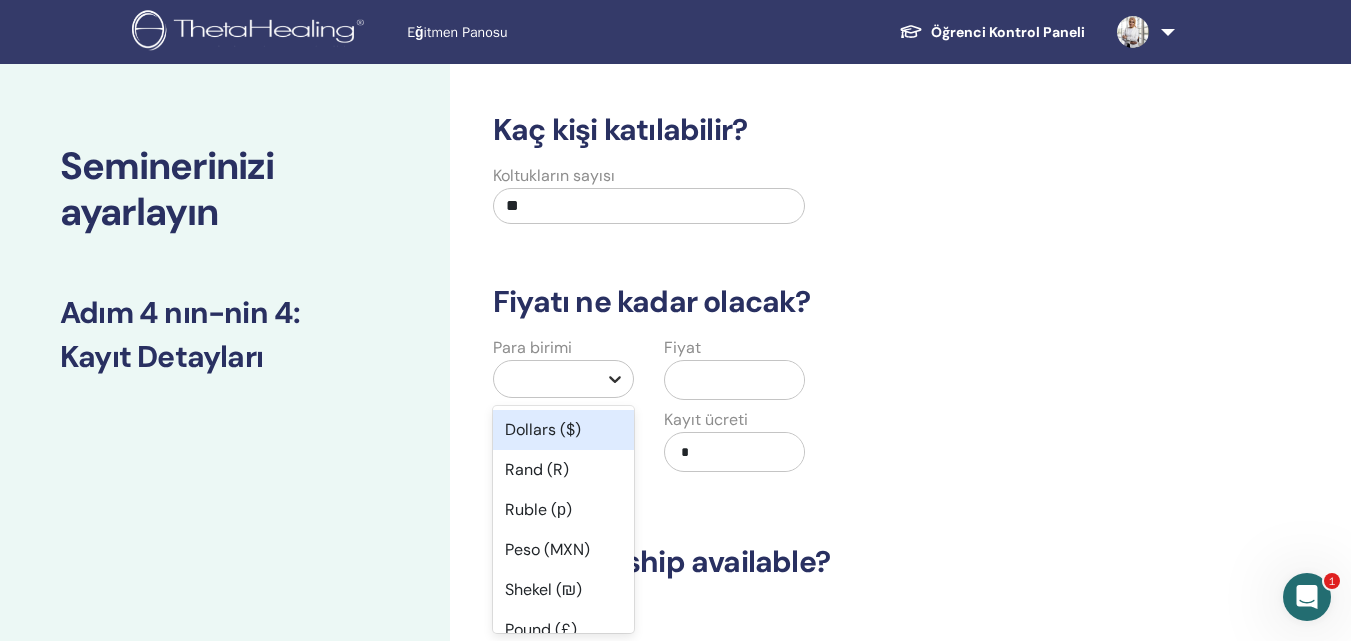 click at bounding box center [615, 379] 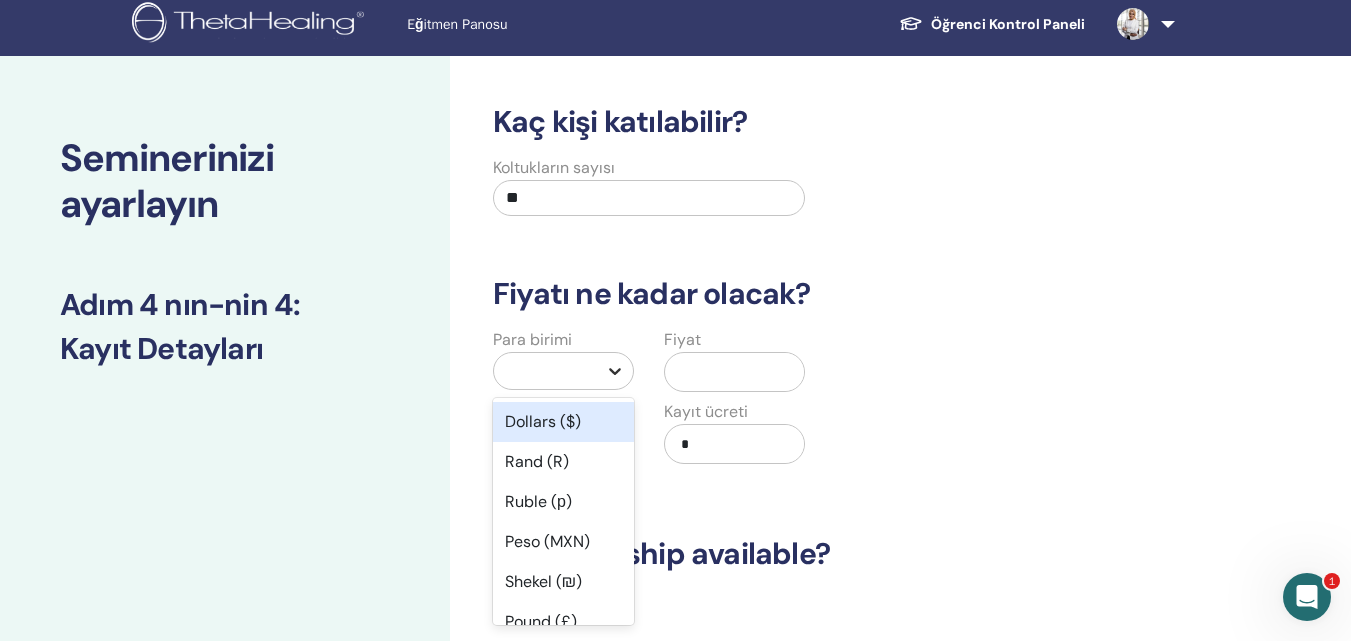 scroll, scrollTop: 73, scrollLeft: 0, axis: vertical 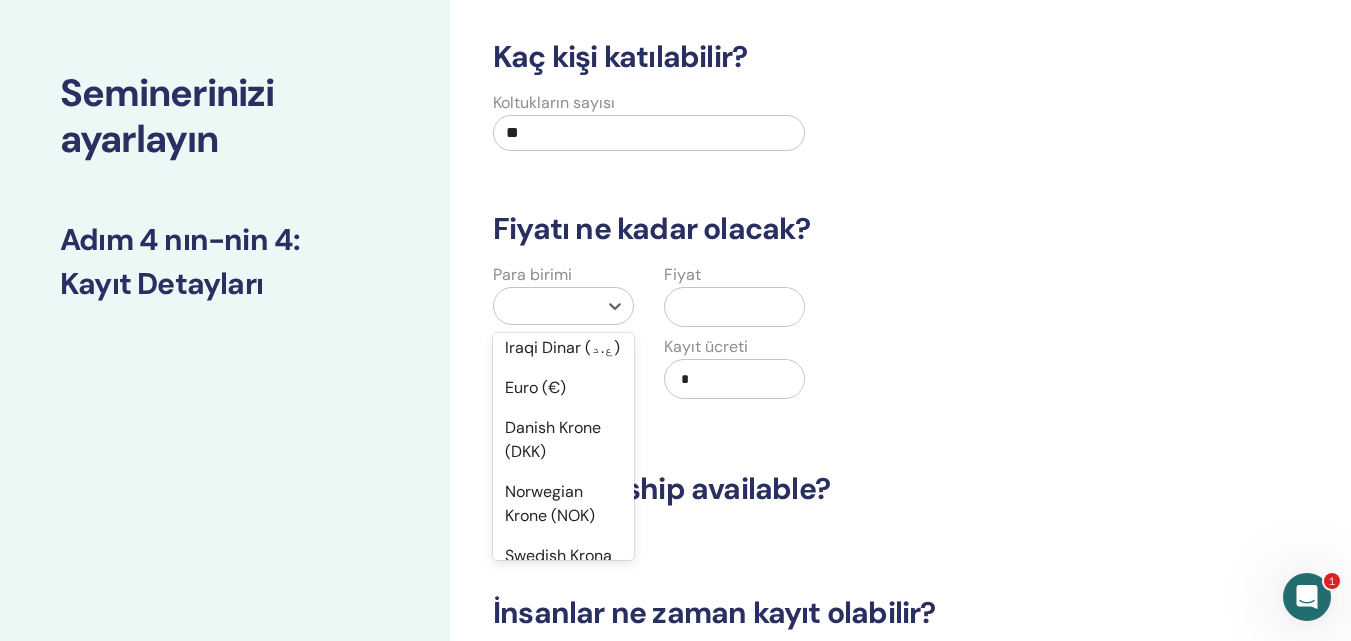 click on "Türk Lirası (₺)" at bounding box center (563, 268) 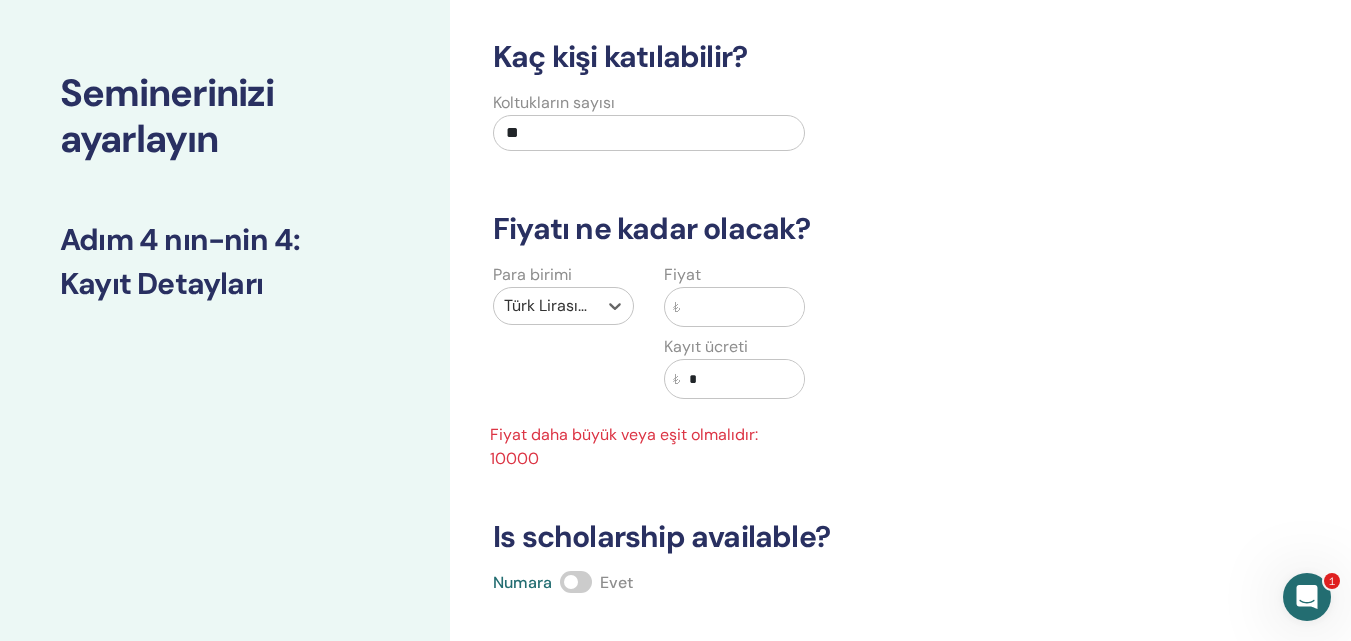 click at bounding box center (742, 307) 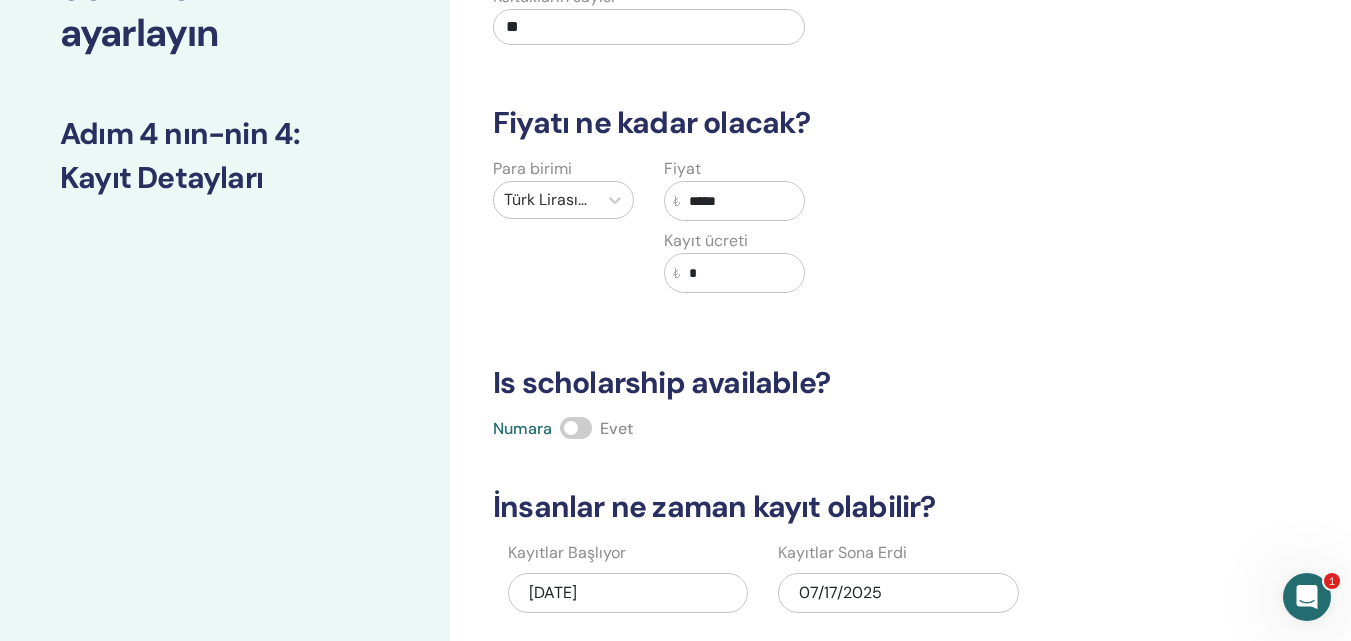 scroll, scrollTop: 373, scrollLeft: 0, axis: vertical 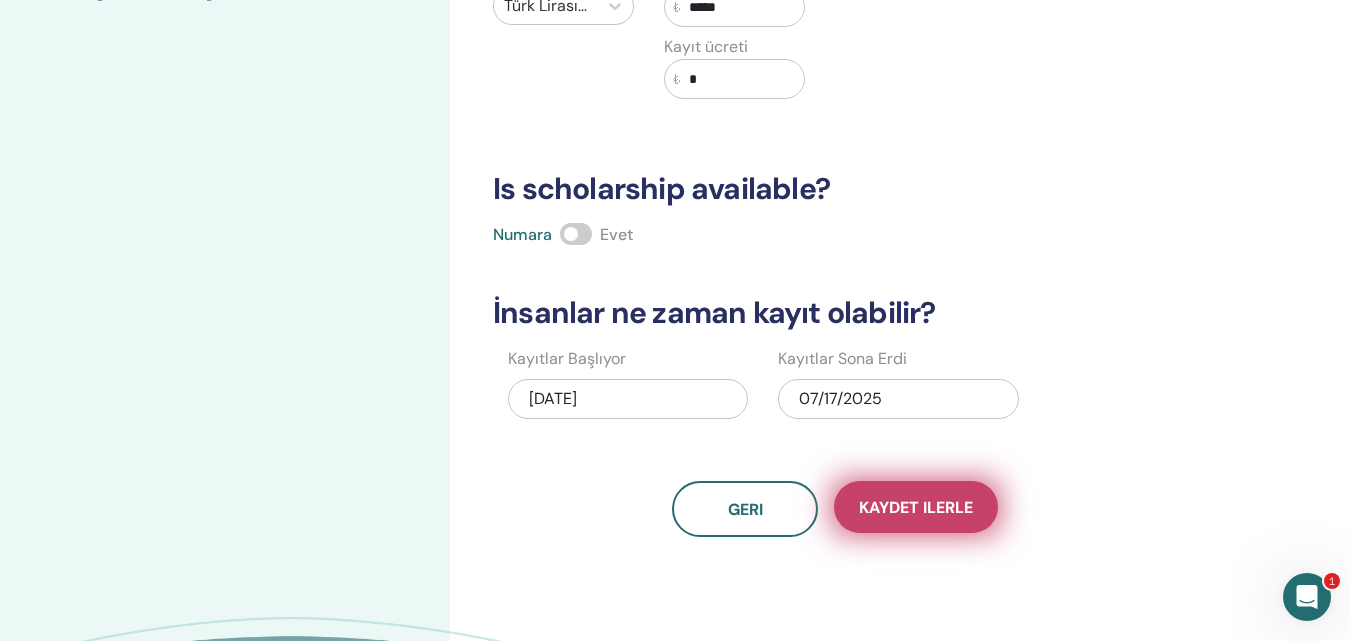 type on "*****" 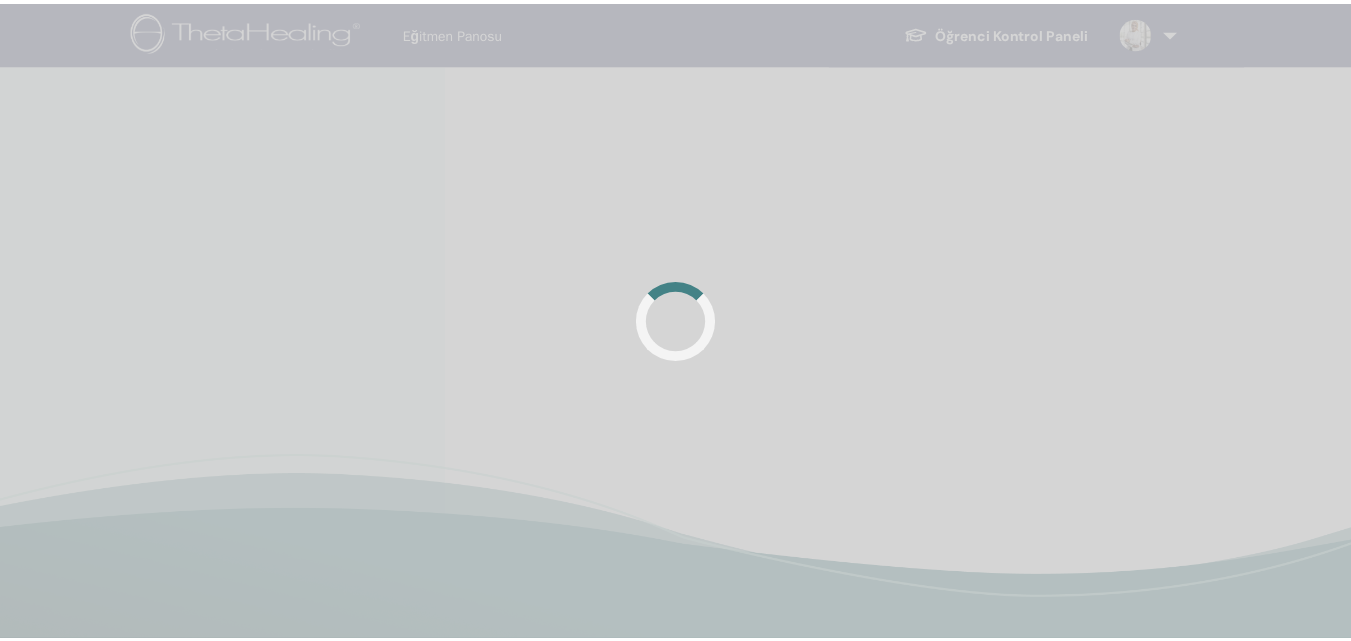 scroll, scrollTop: 0, scrollLeft: 0, axis: both 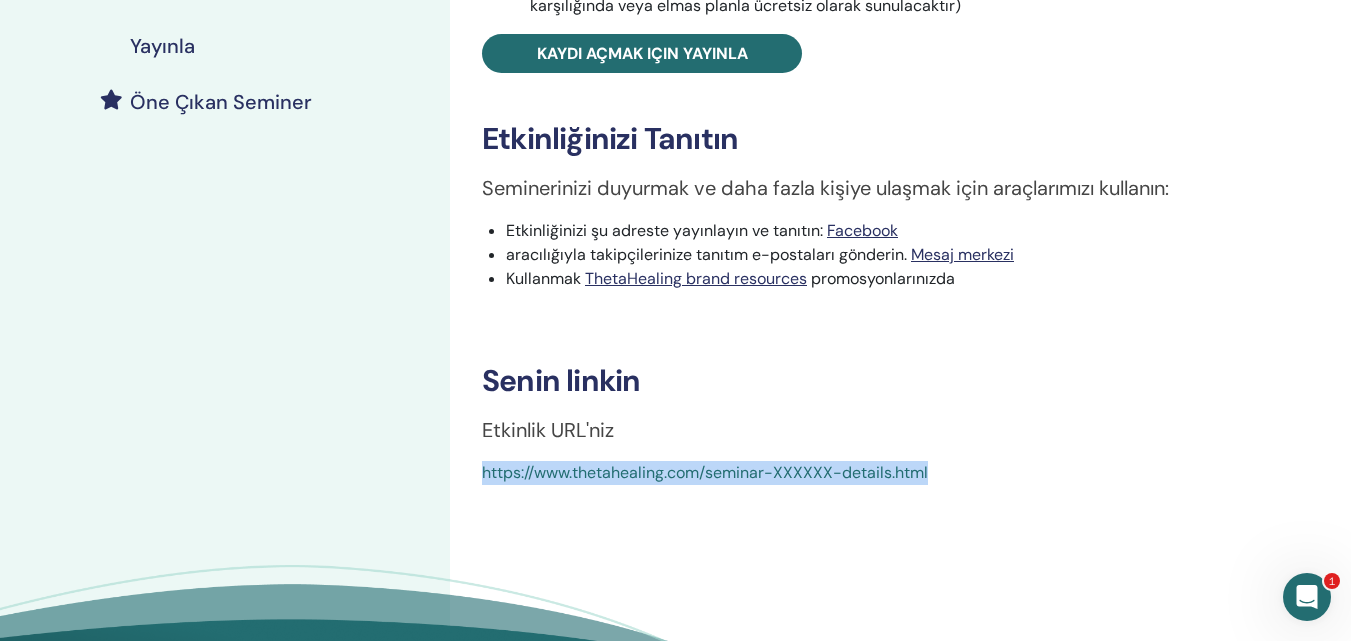 drag, startPoint x: 465, startPoint y: 472, endPoint x: 910, endPoint y: 476, distance: 445.01797 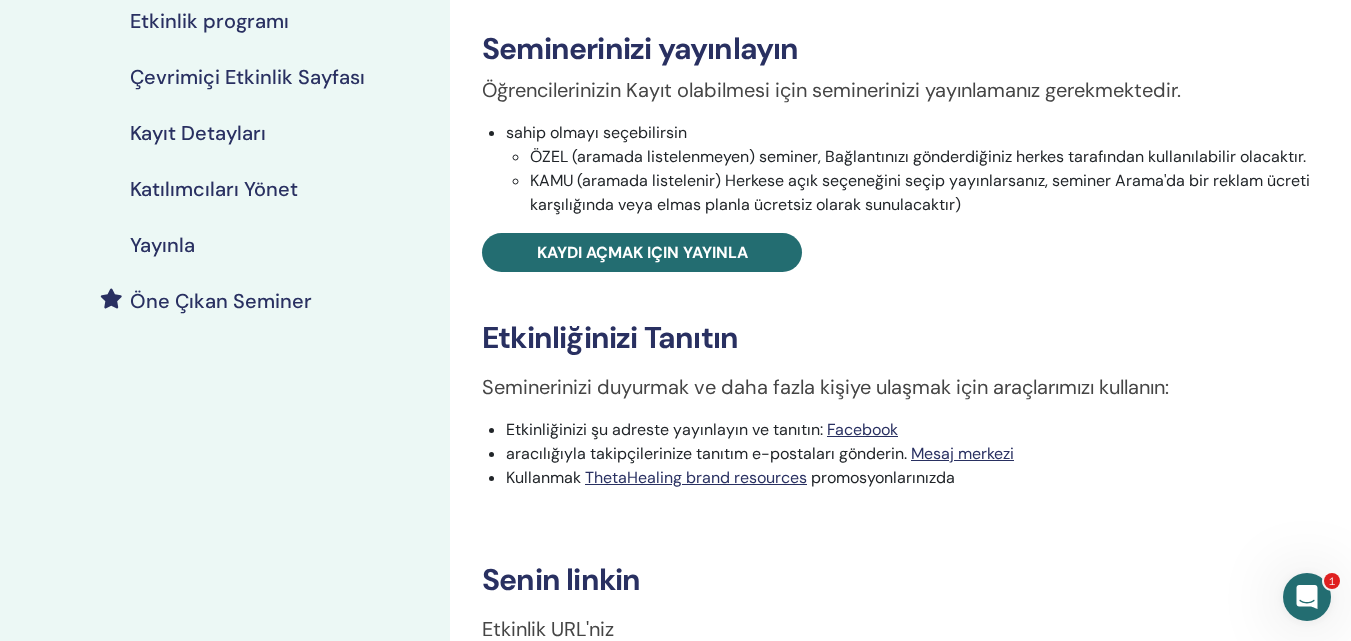 scroll, scrollTop: 300, scrollLeft: 0, axis: vertical 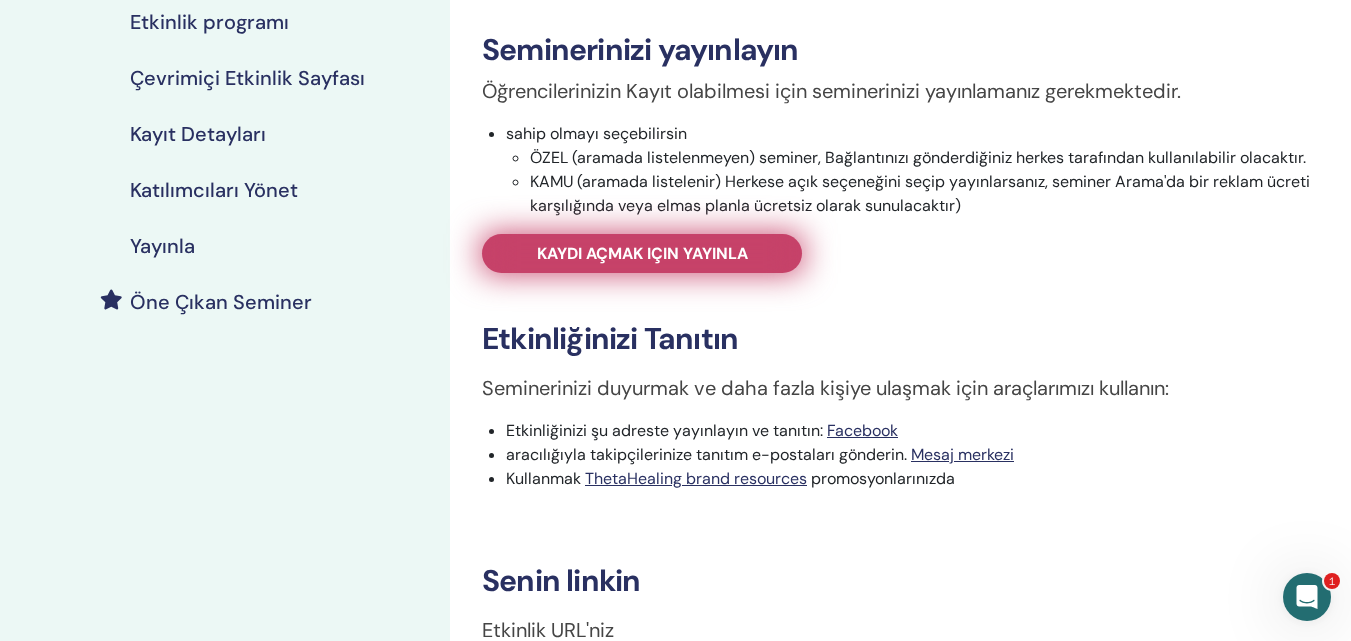 click on "Kaydı açmak için yayınla" at bounding box center [642, 253] 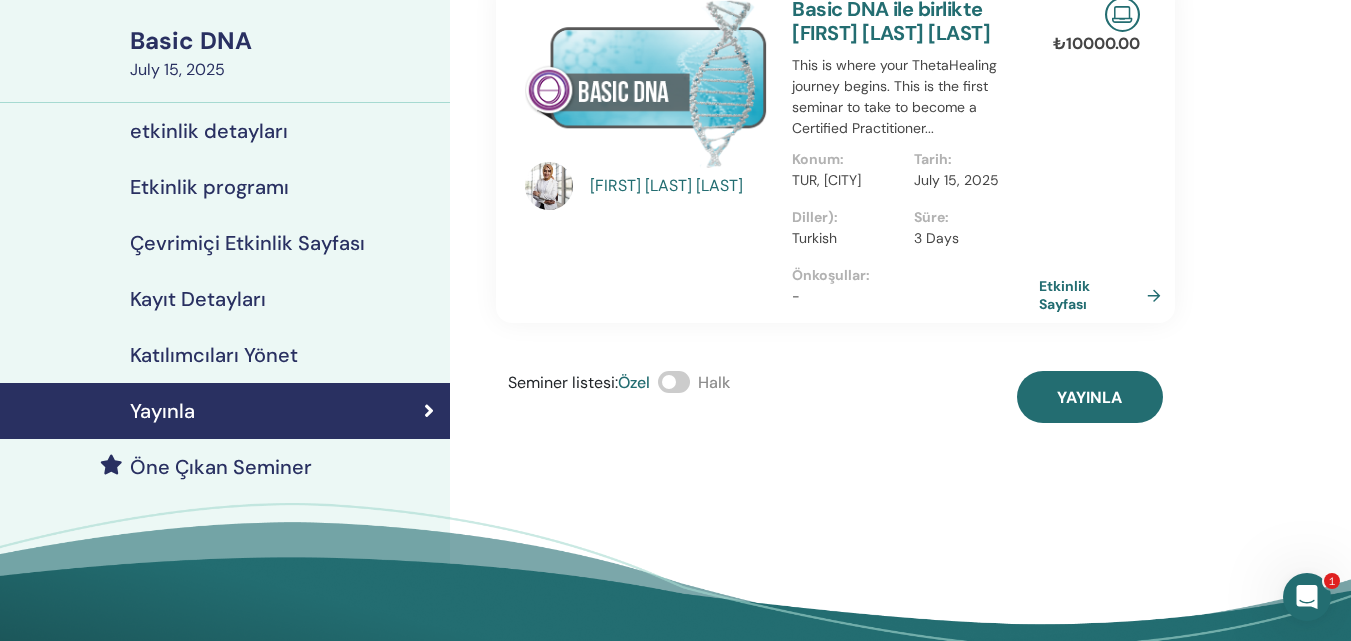 scroll, scrollTop: 100, scrollLeft: 0, axis: vertical 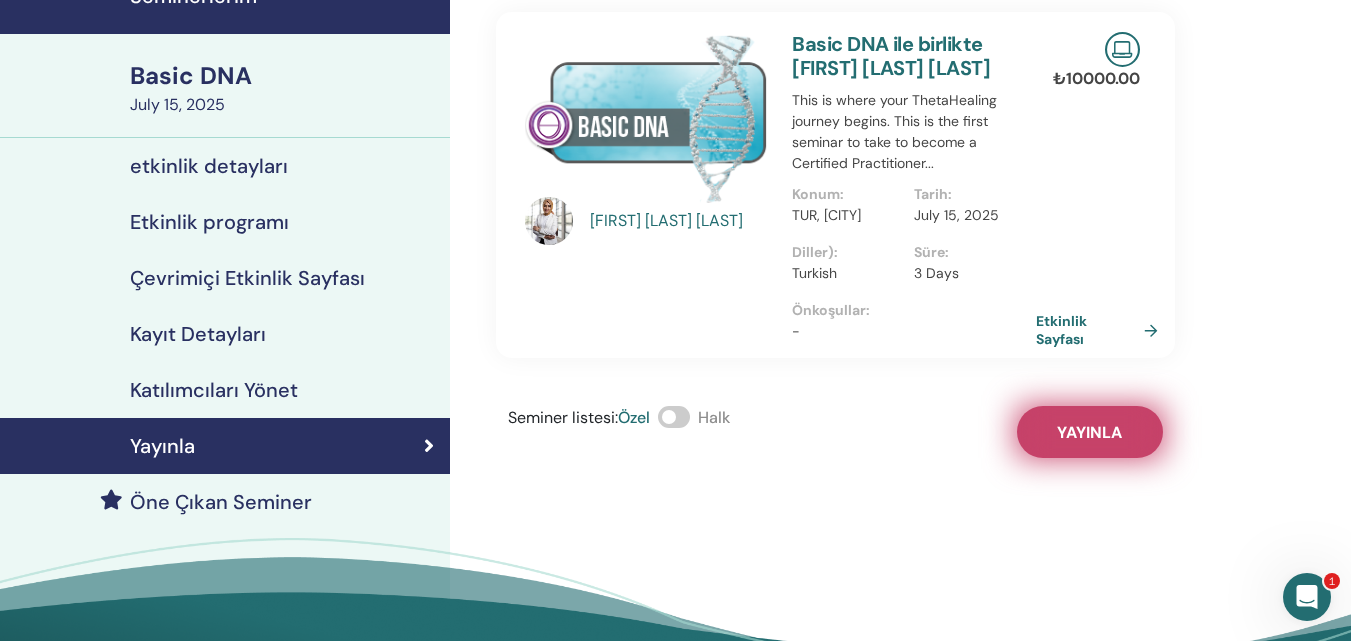 click on "Yayınla" at bounding box center (1090, 432) 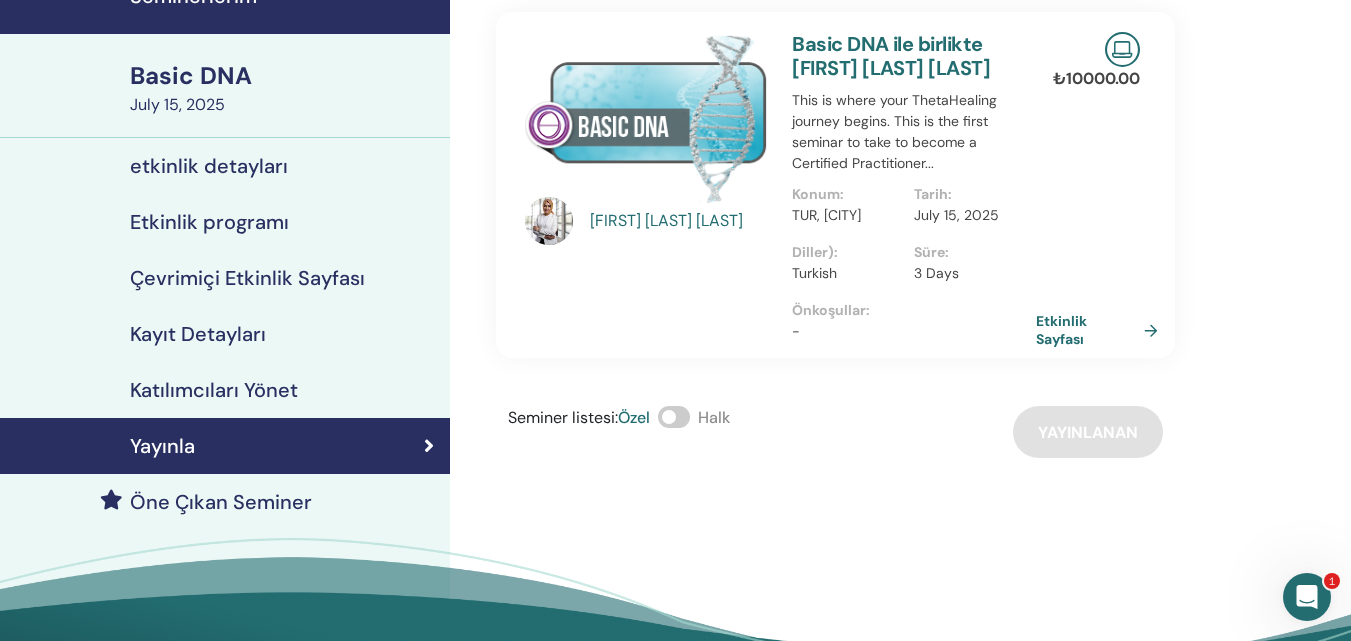 click on "Seminer listesi :  Özel Halk Yayınlanan" at bounding box center (835, 432) 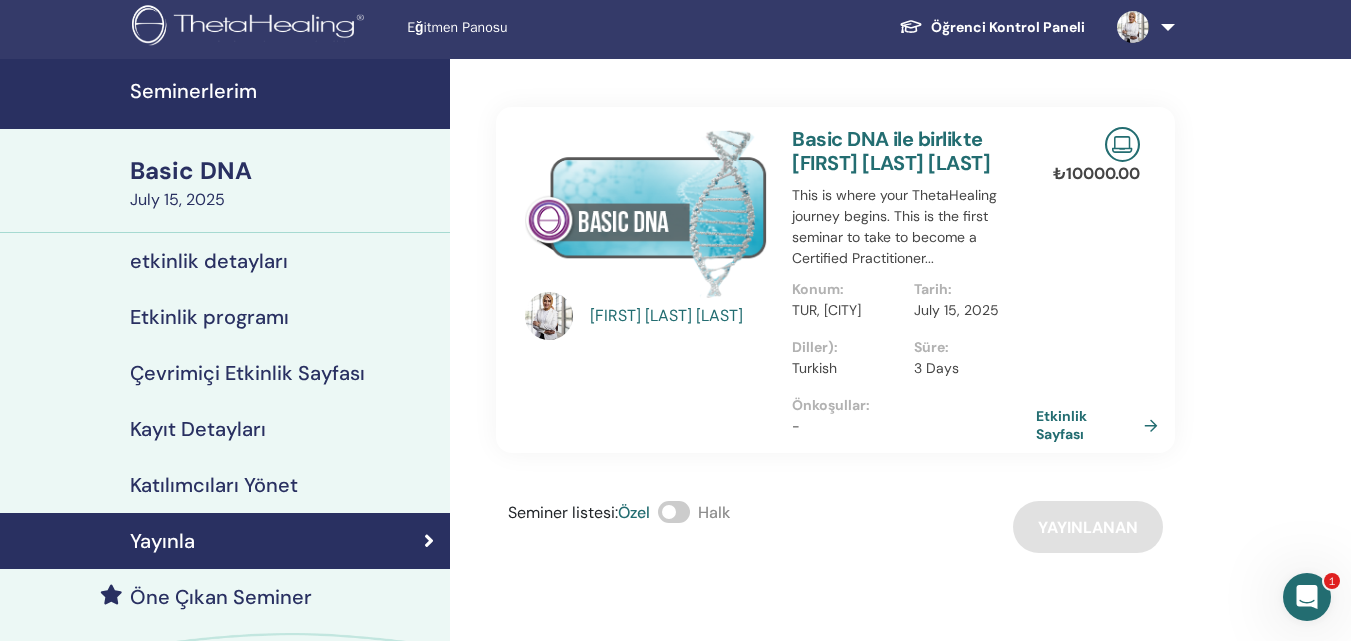 scroll, scrollTop: 0, scrollLeft: 0, axis: both 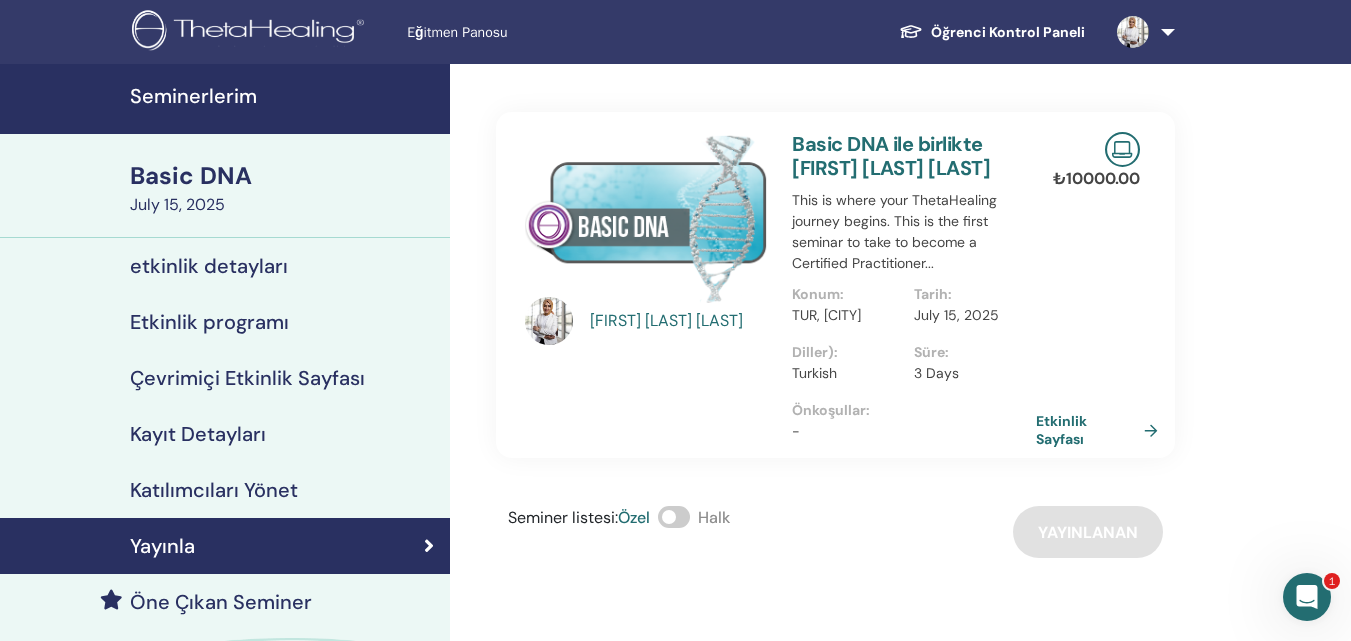 click on "₺ 10000.00 Etkinlik Sayfası" at bounding box center (1115, 285) 